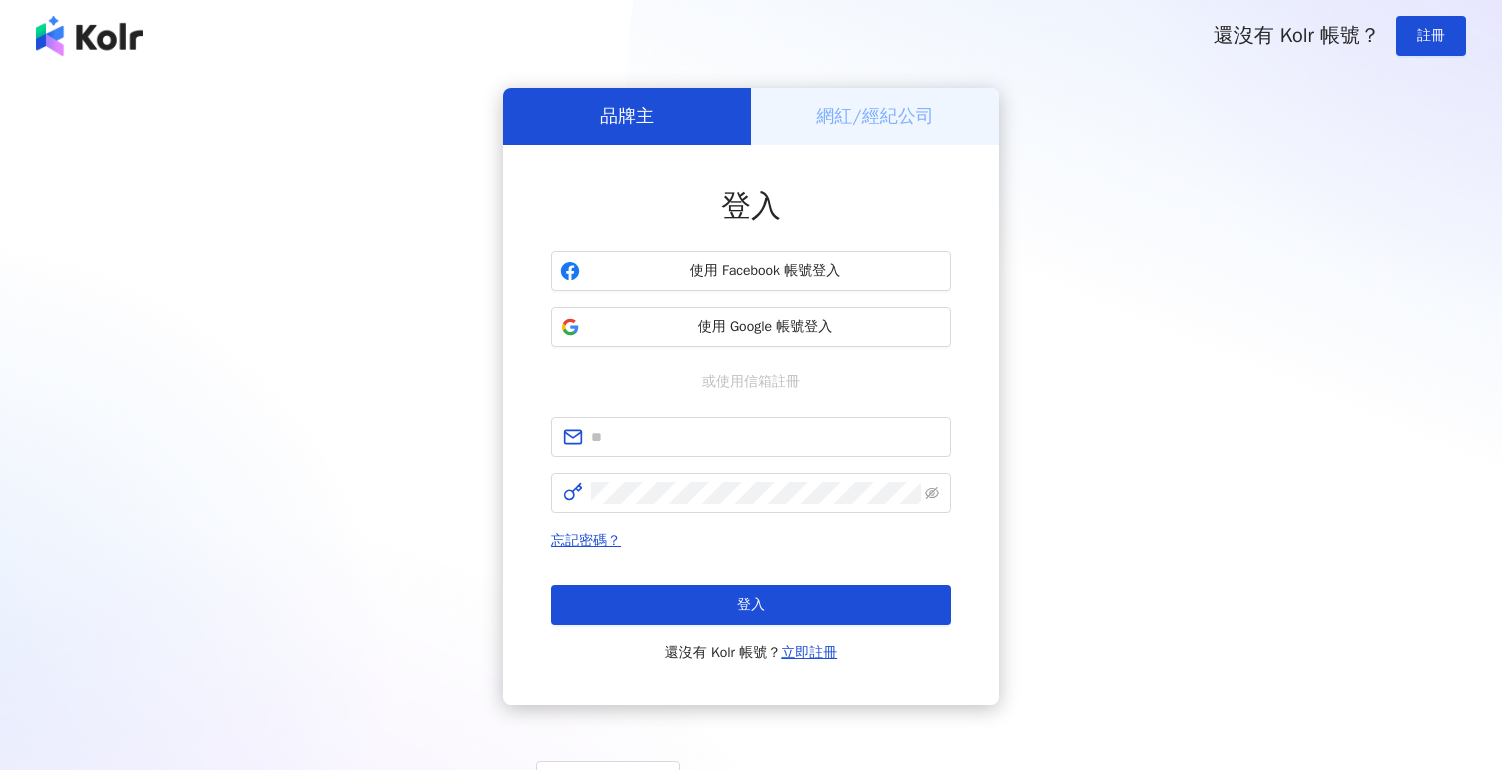 scroll, scrollTop: 0, scrollLeft: 0, axis: both 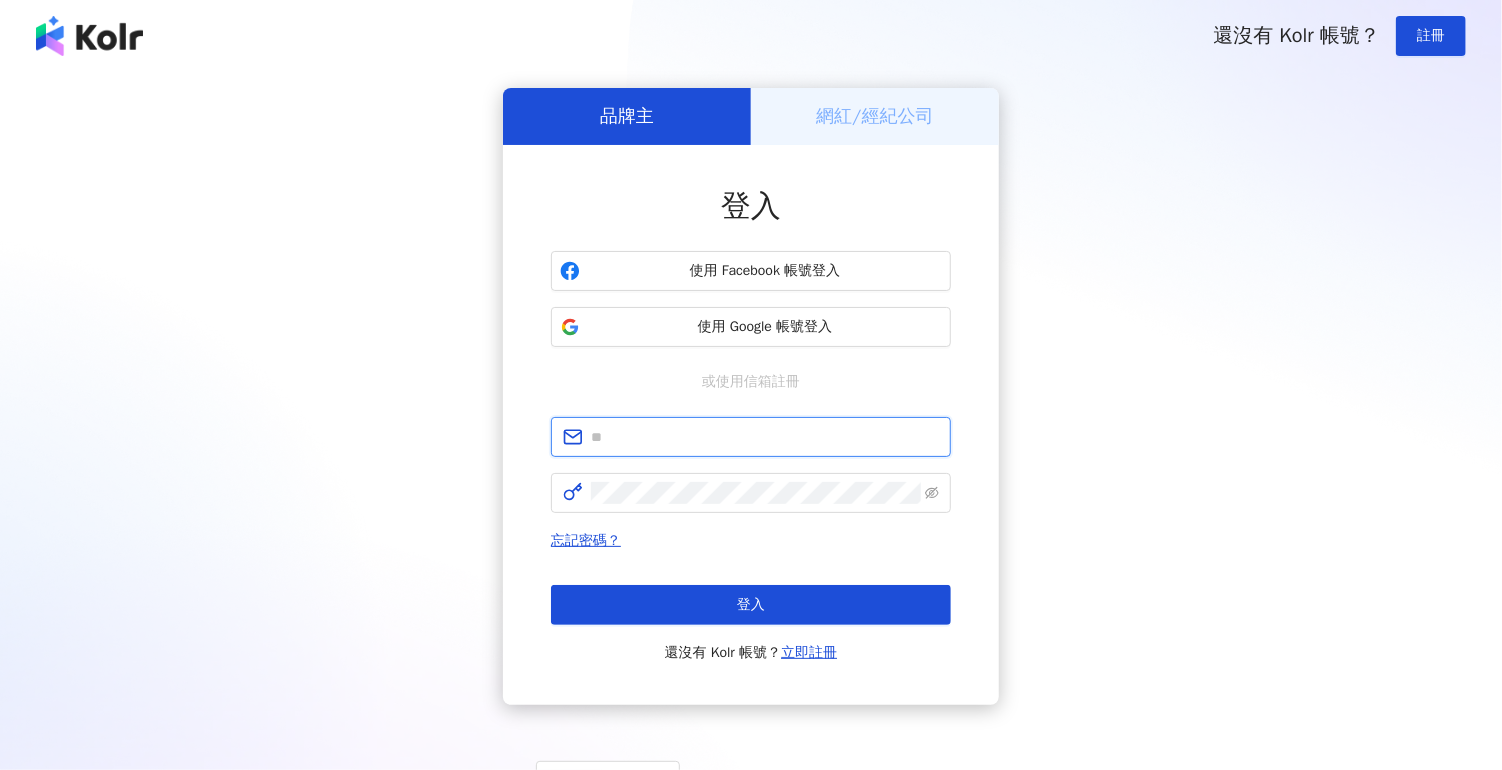 drag, startPoint x: 0, startPoint y: 0, endPoint x: 682, endPoint y: 438, distance: 810.53564 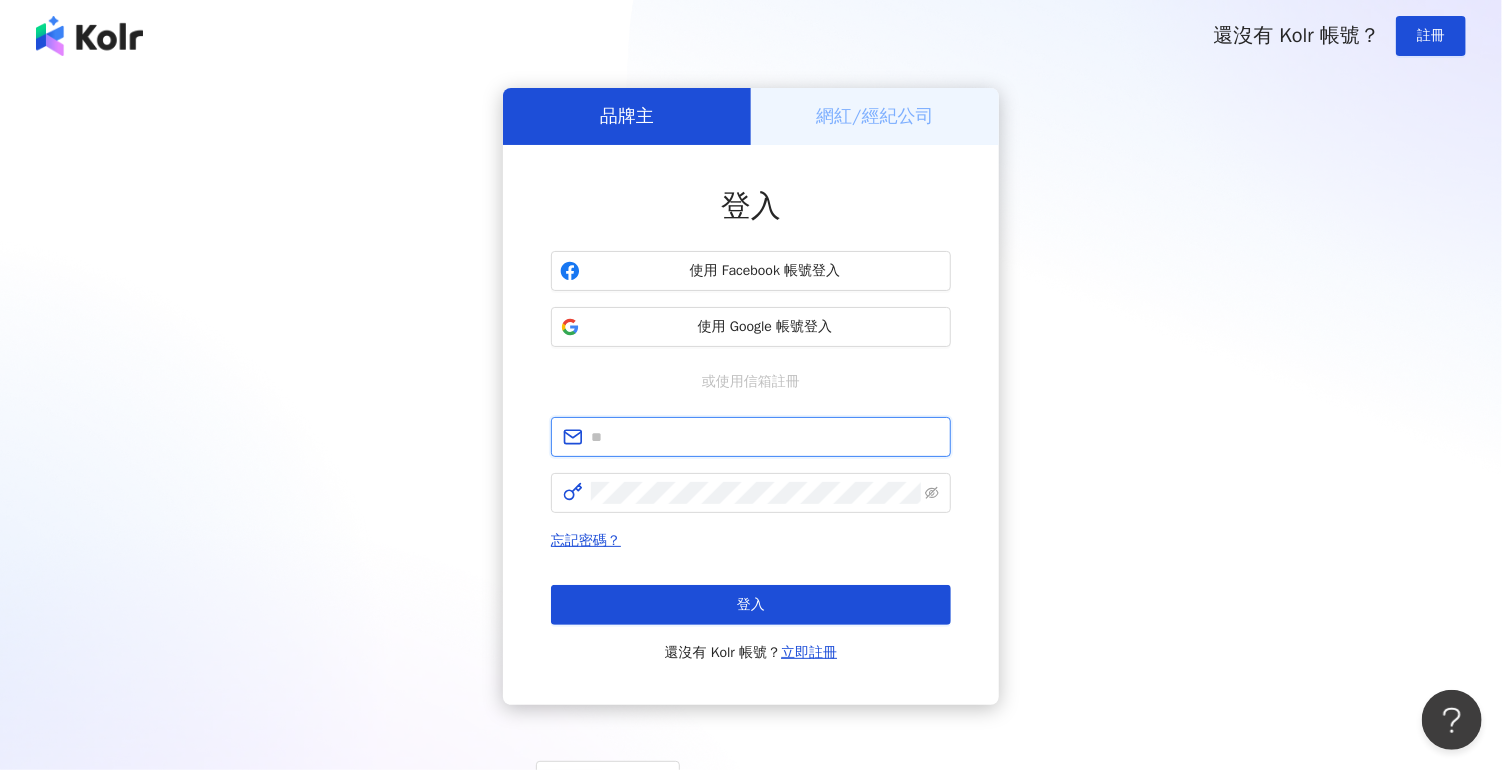 scroll, scrollTop: 0, scrollLeft: 0, axis: both 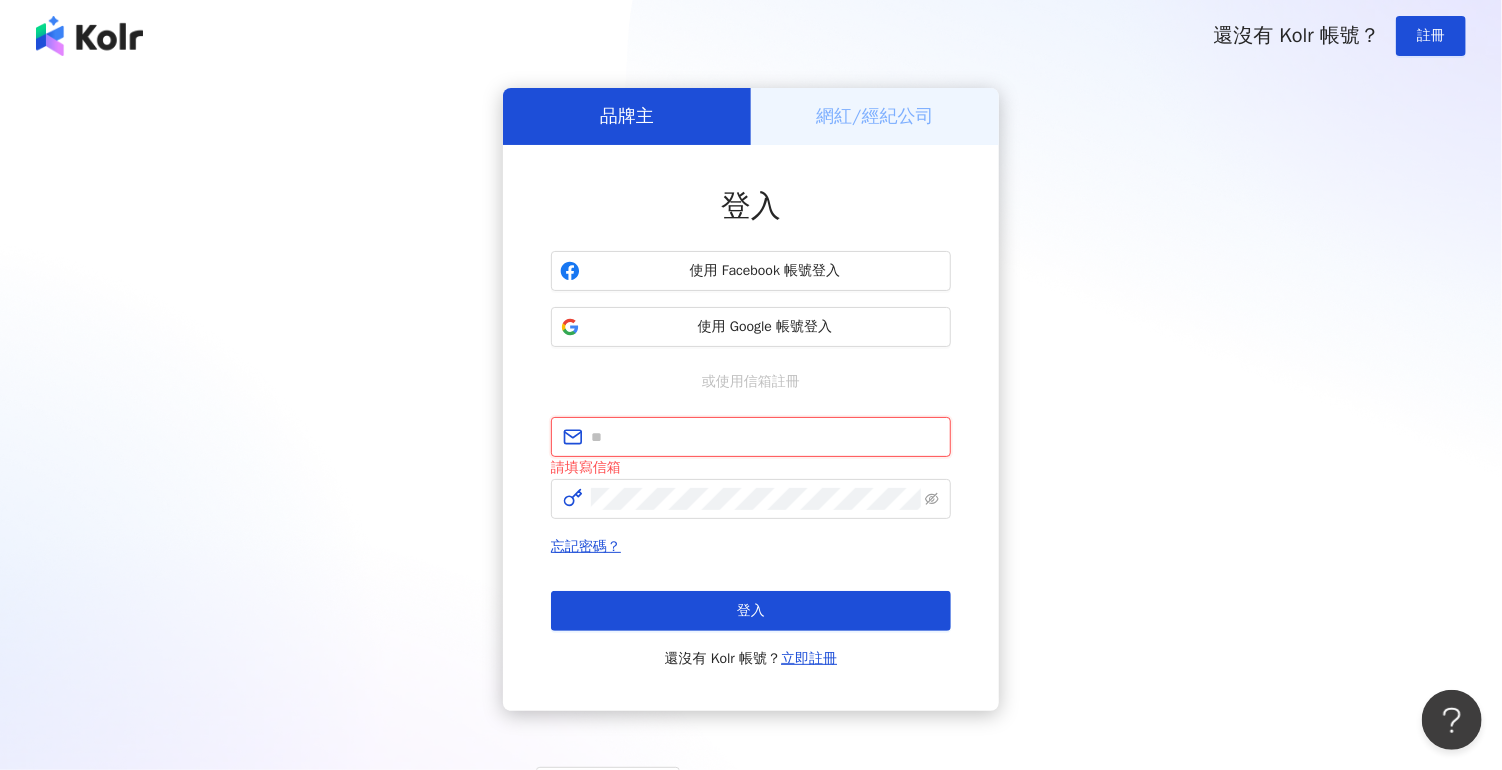 type on "**********" 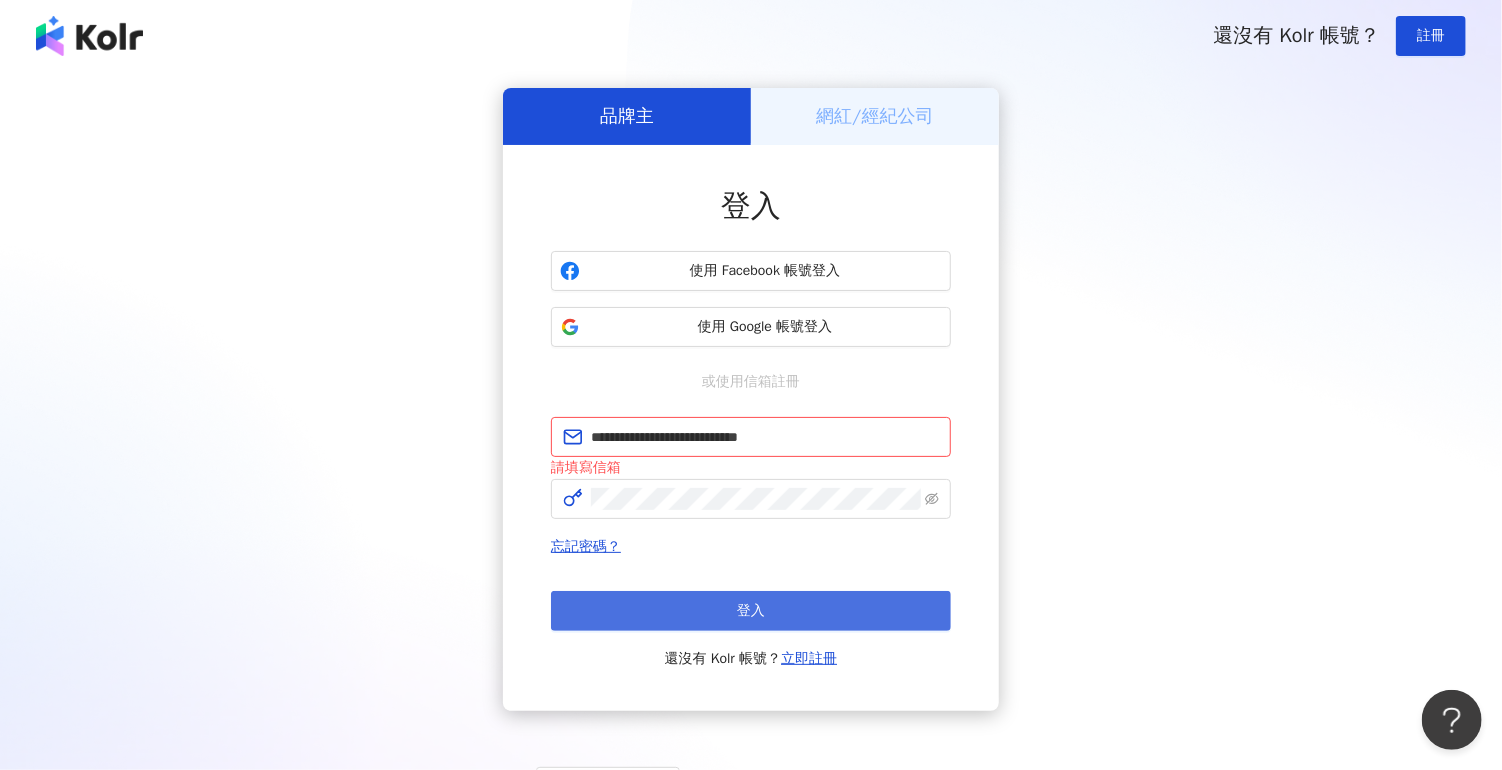 click on "登入" at bounding box center (751, 611) 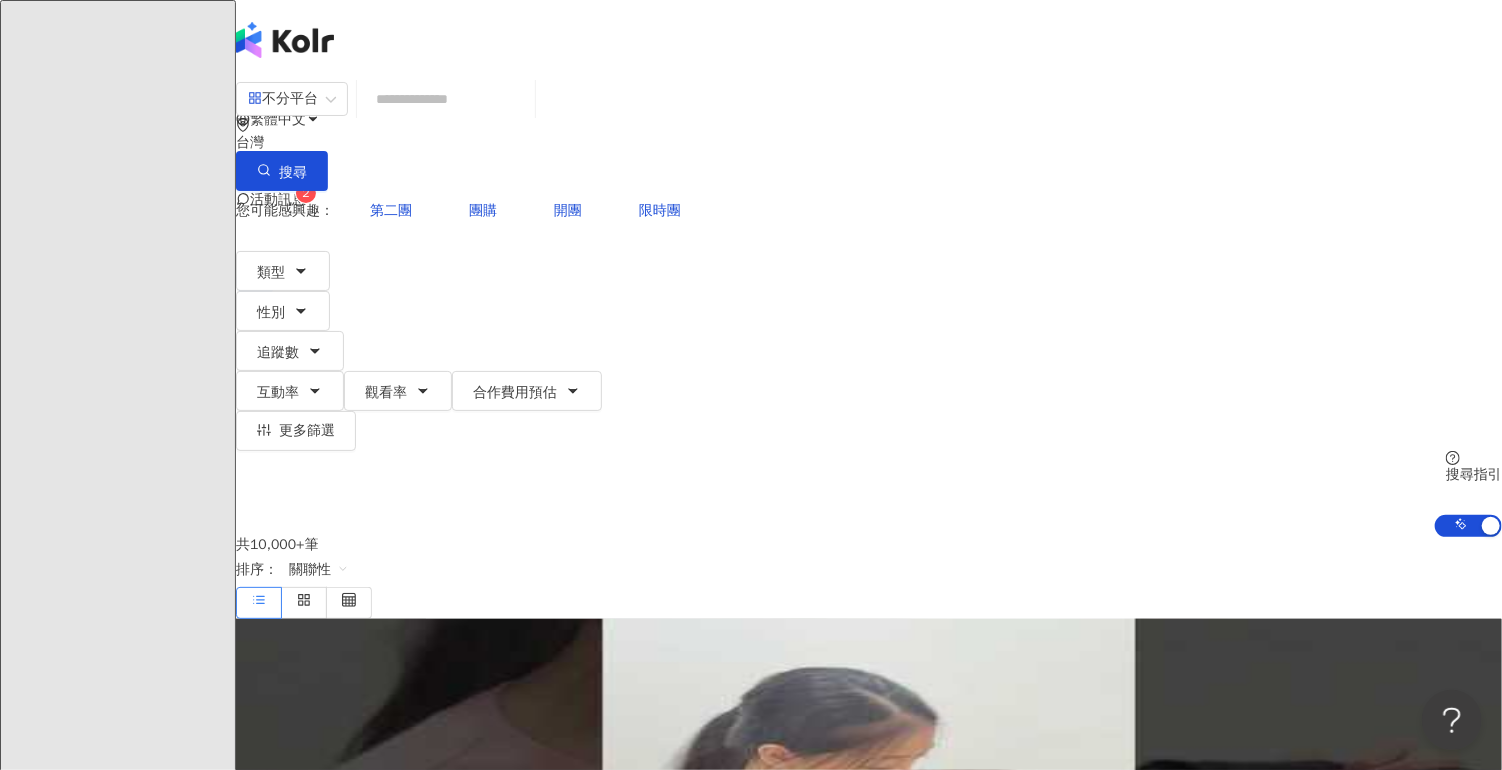 click on "活動訊息" at bounding box center [278, 199] 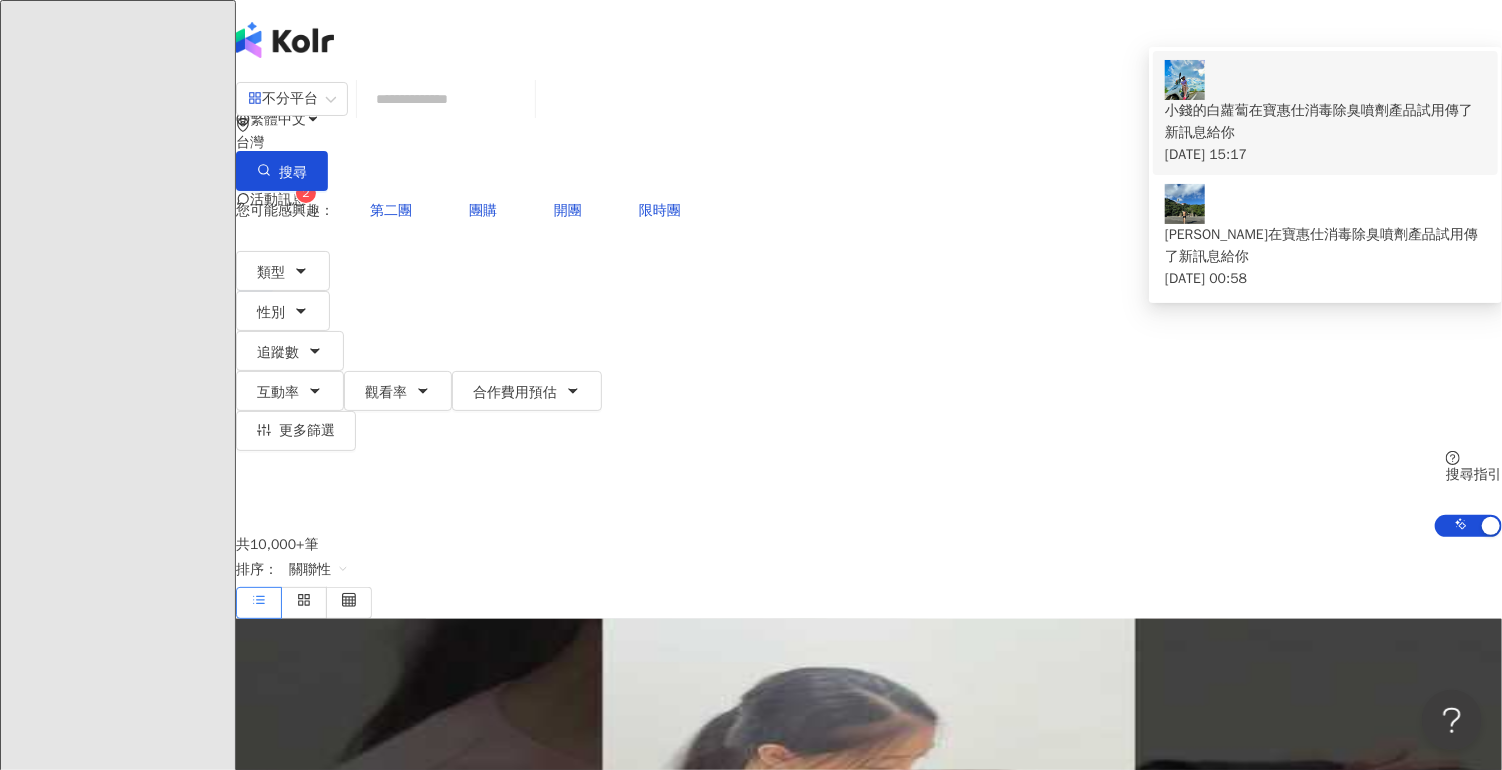 click on "小錢的白蘿蔔  在  寶惠仕消毒除臭噴劑產品試用  傳了新訊息給你" at bounding box center (1325, 122) 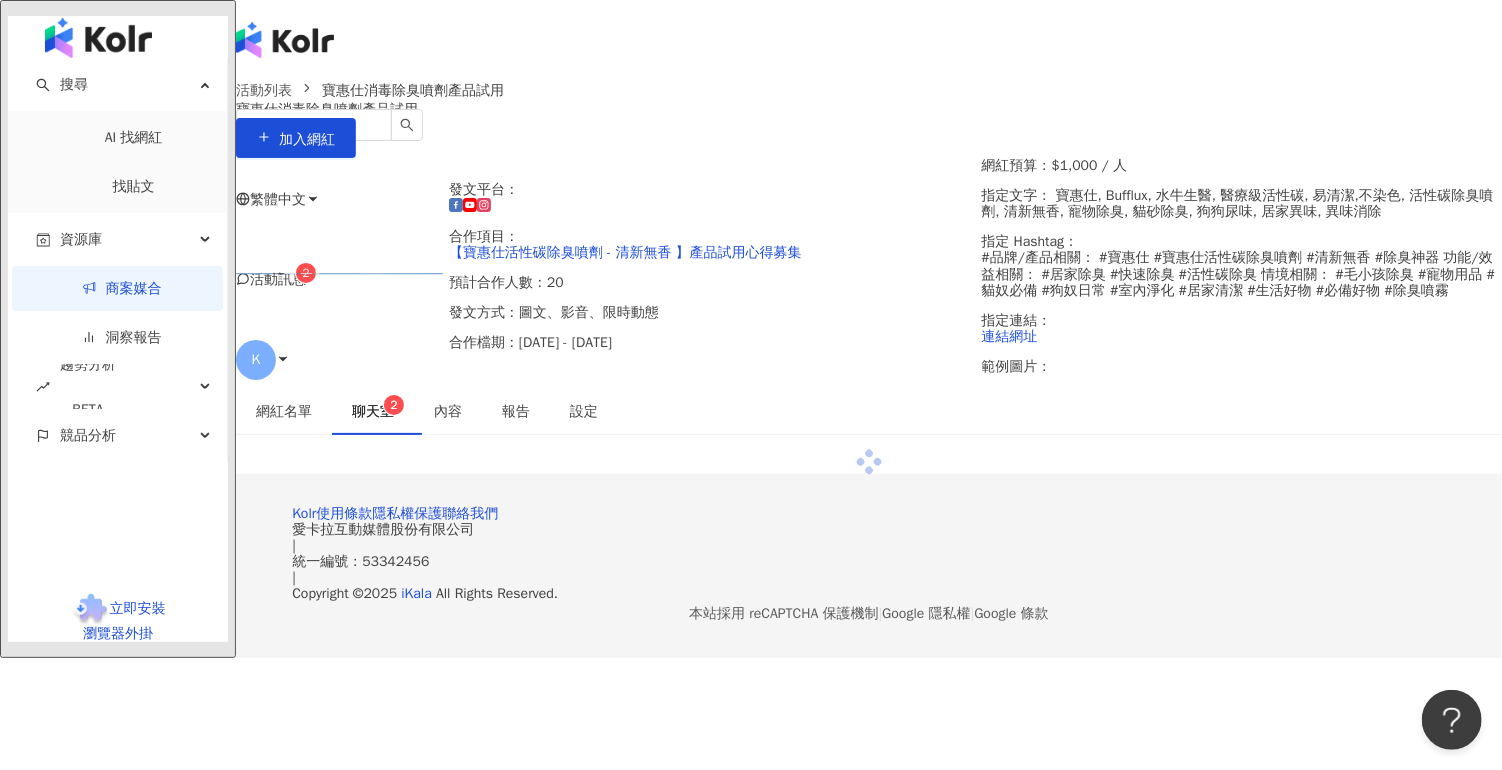 click on "聊天室 2" at bounding box center [373, 412] 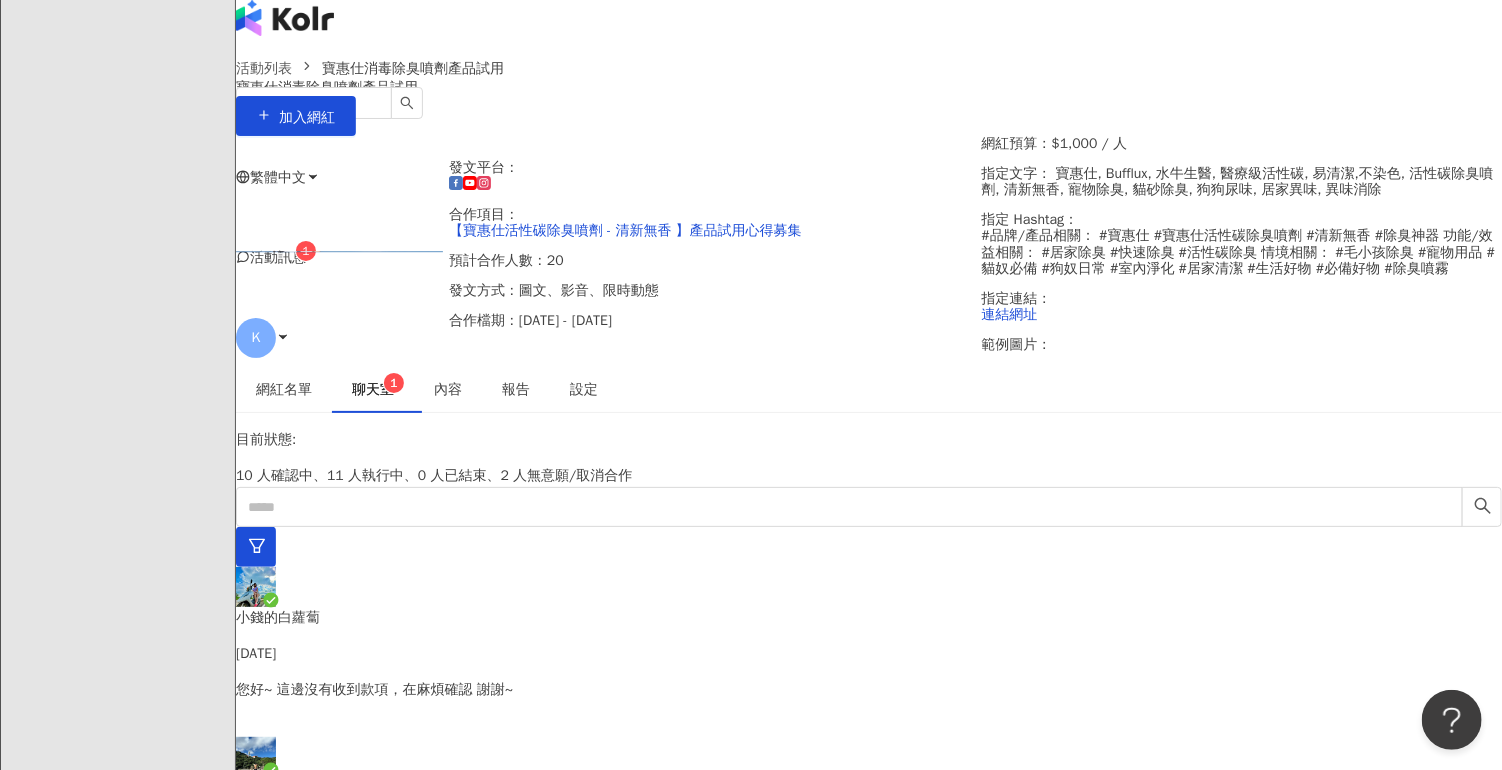 scroll, scrollTop: 181, scrollLeft: 0, axis: vertical 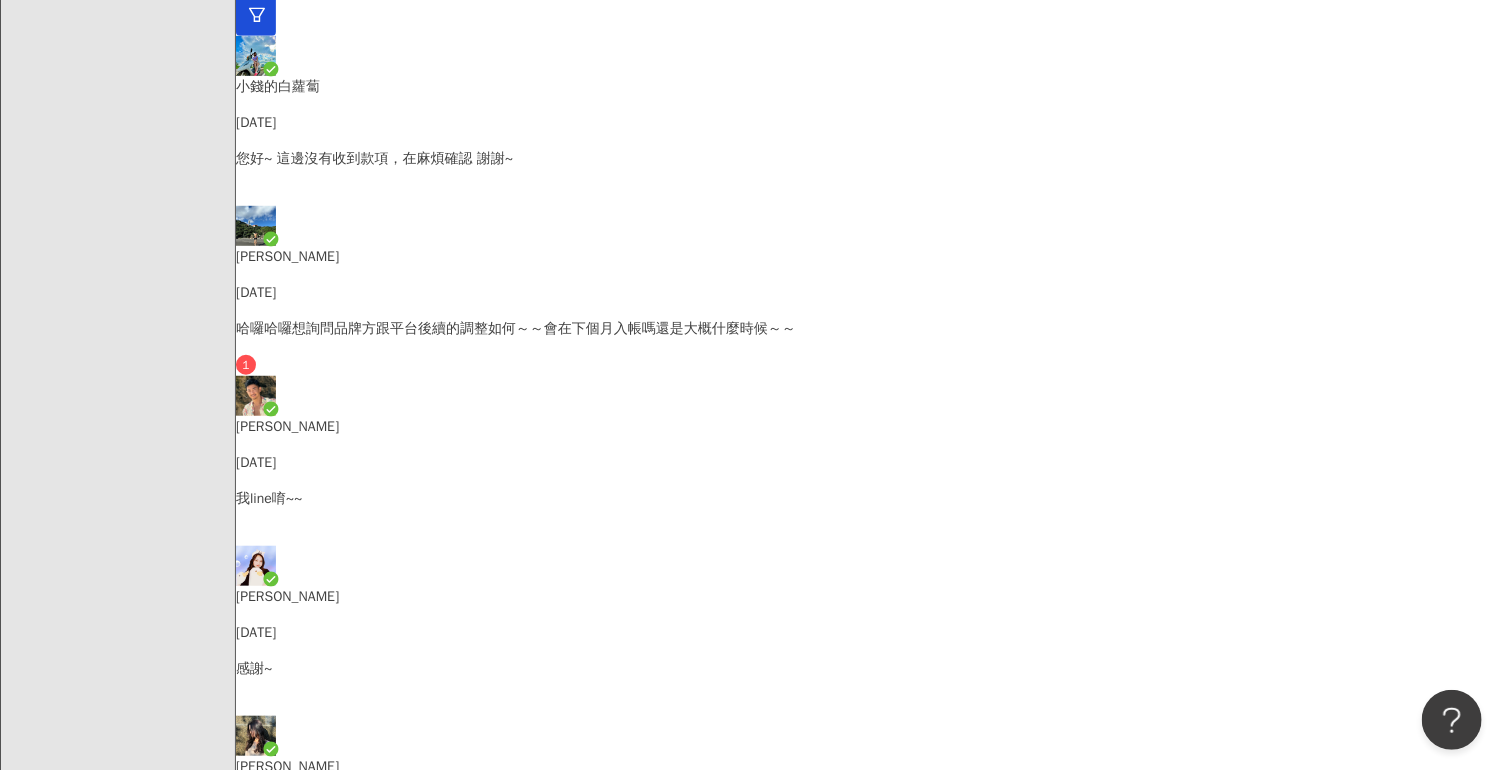 click at bounding box center (859, 7371) 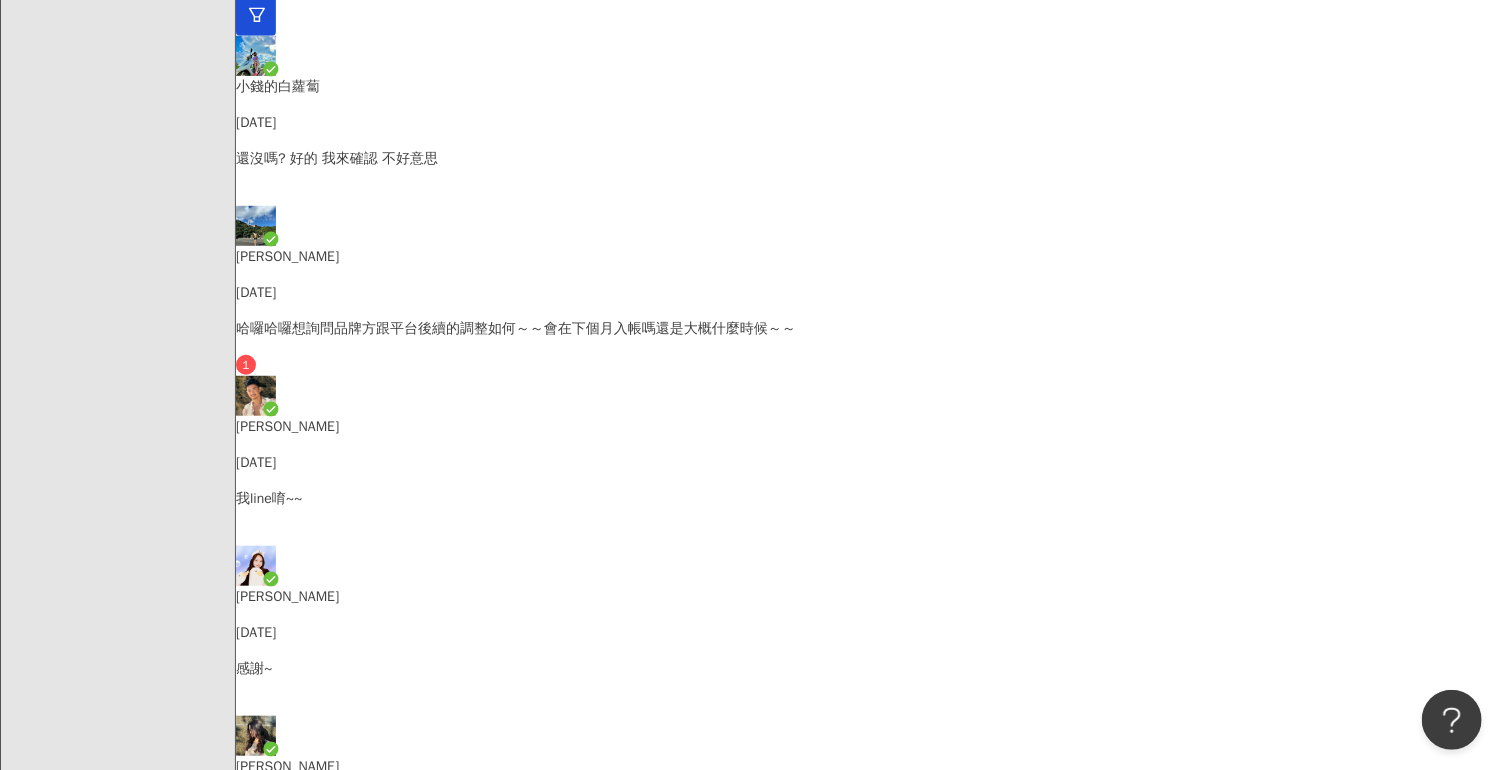 scroll, scrollTop: 2969, scrollLeft: 0, axis: vertical 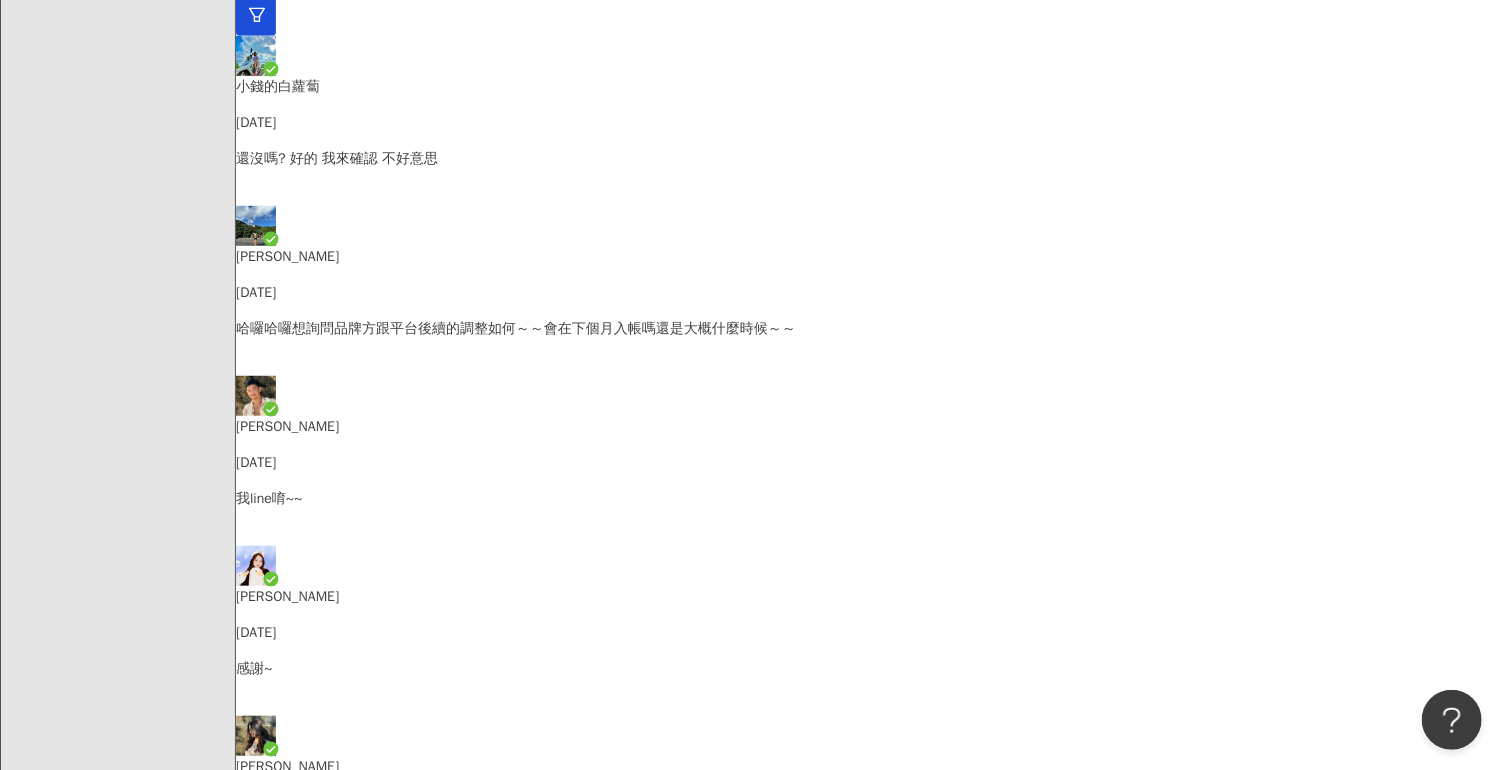 click at bounding box center [645, 9528] 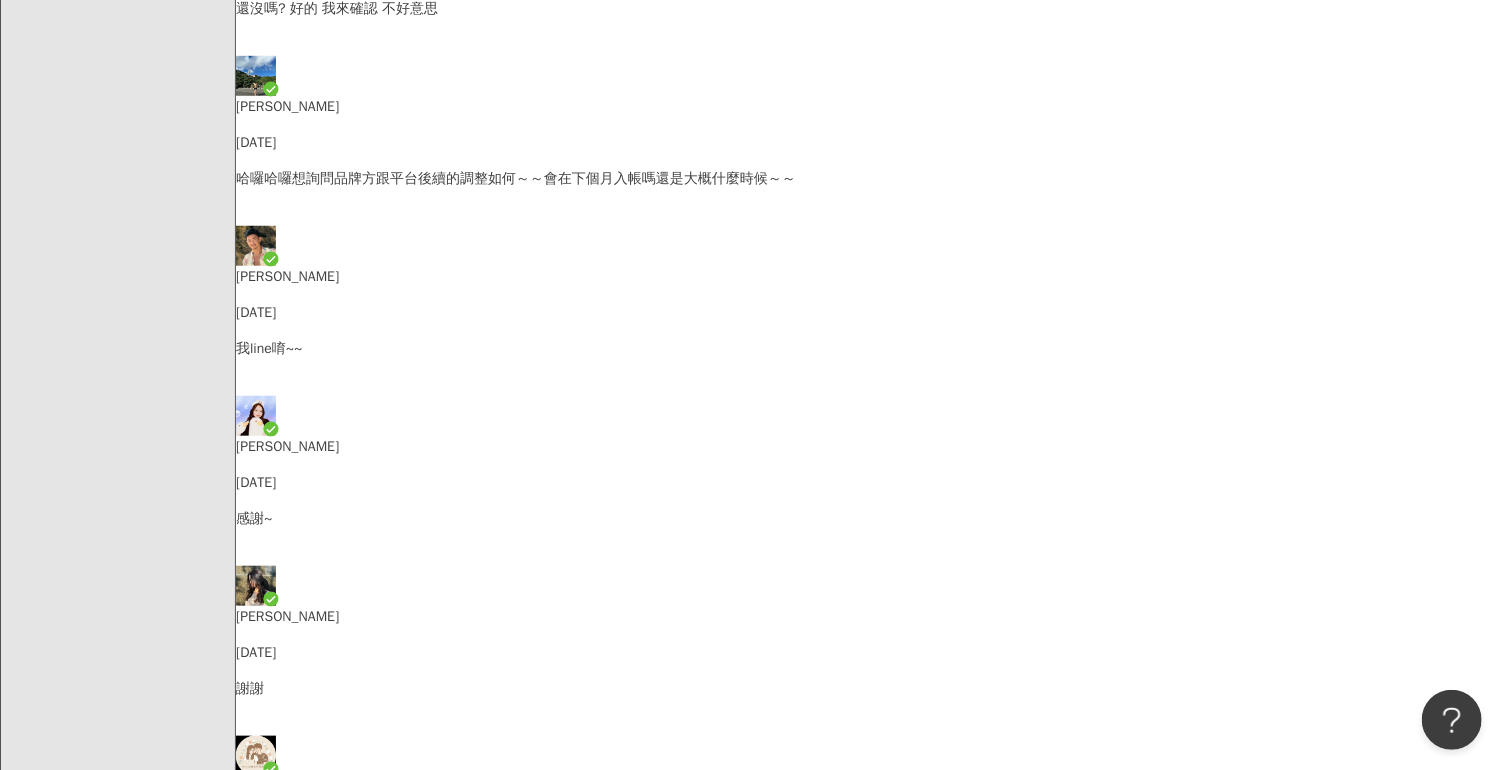 type on "**********" 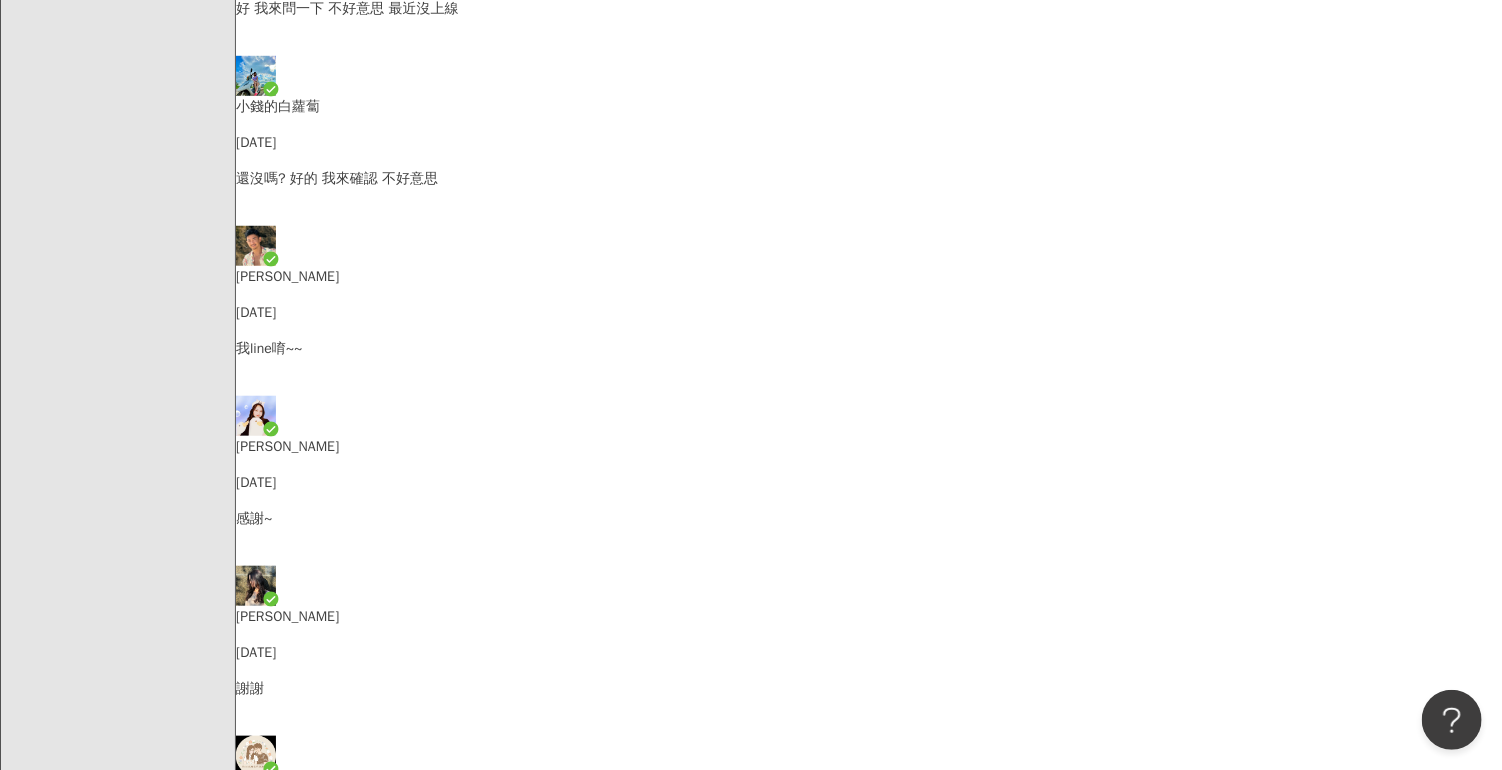 scroll, scrollTop: 2523, scrollLeft: 0, axis: vertical 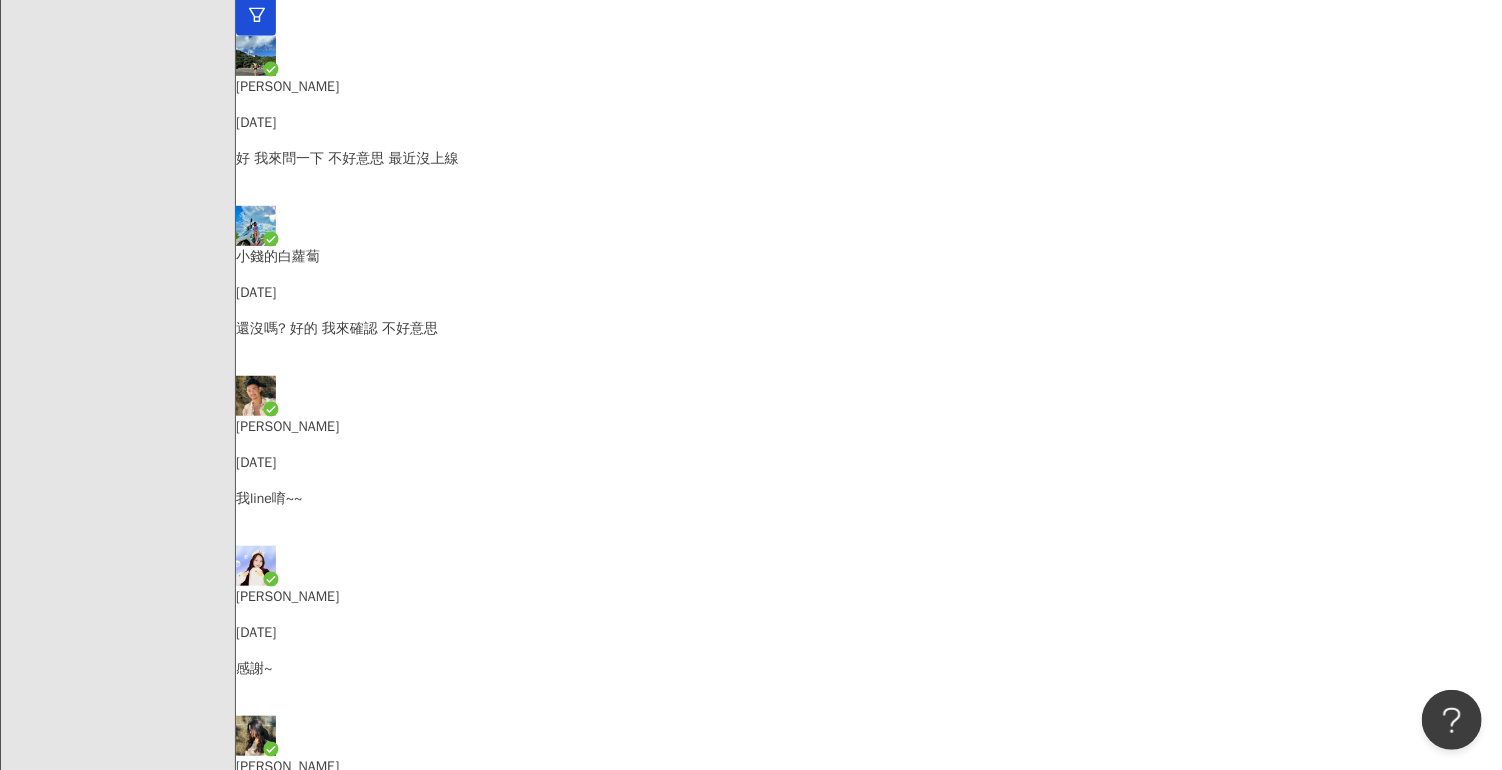 click on "還沒嗎? 好的 我來確認 不好意思" at bounding box center (869, 347) 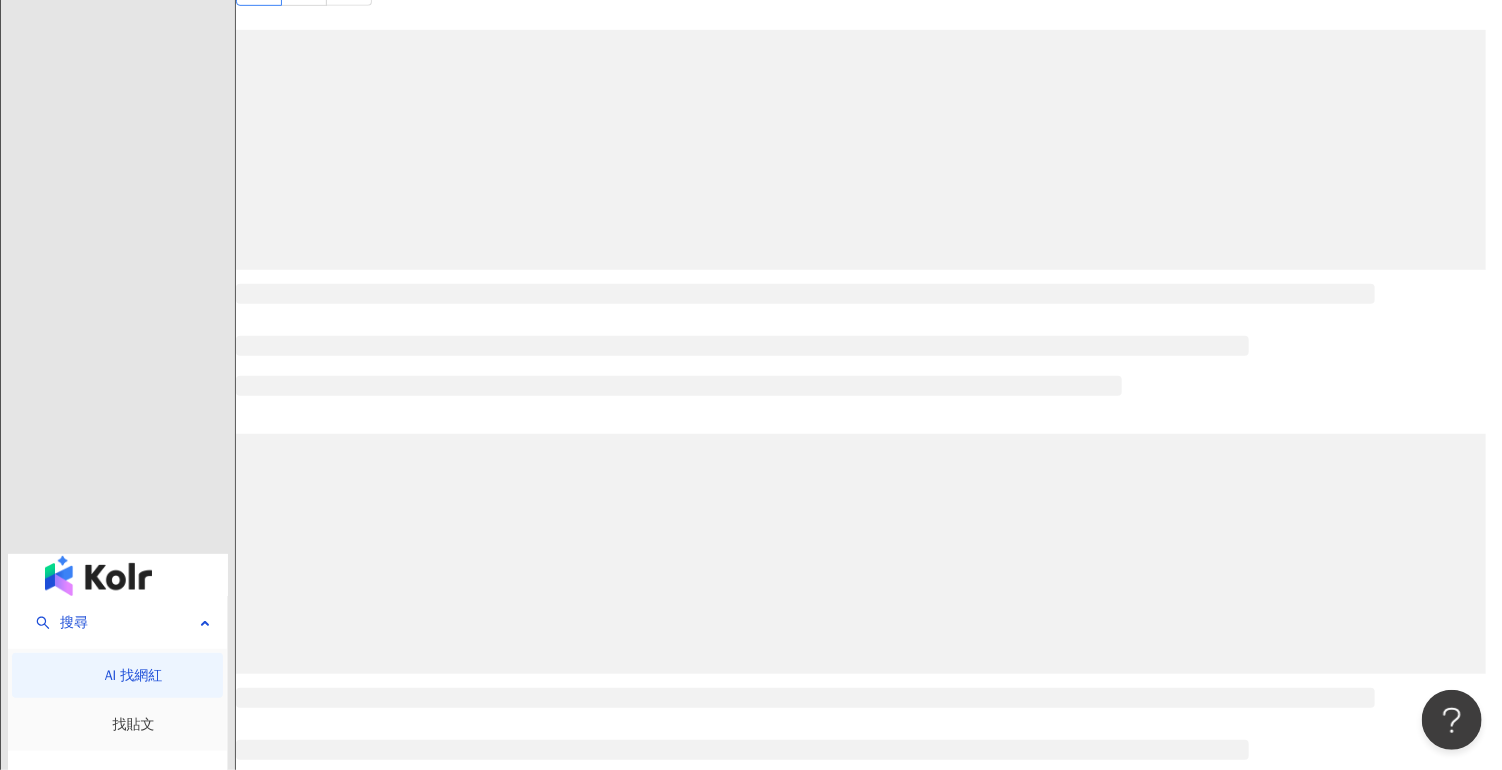 scroll, scrollTop: 0, scrollLeft: 0, axis: both 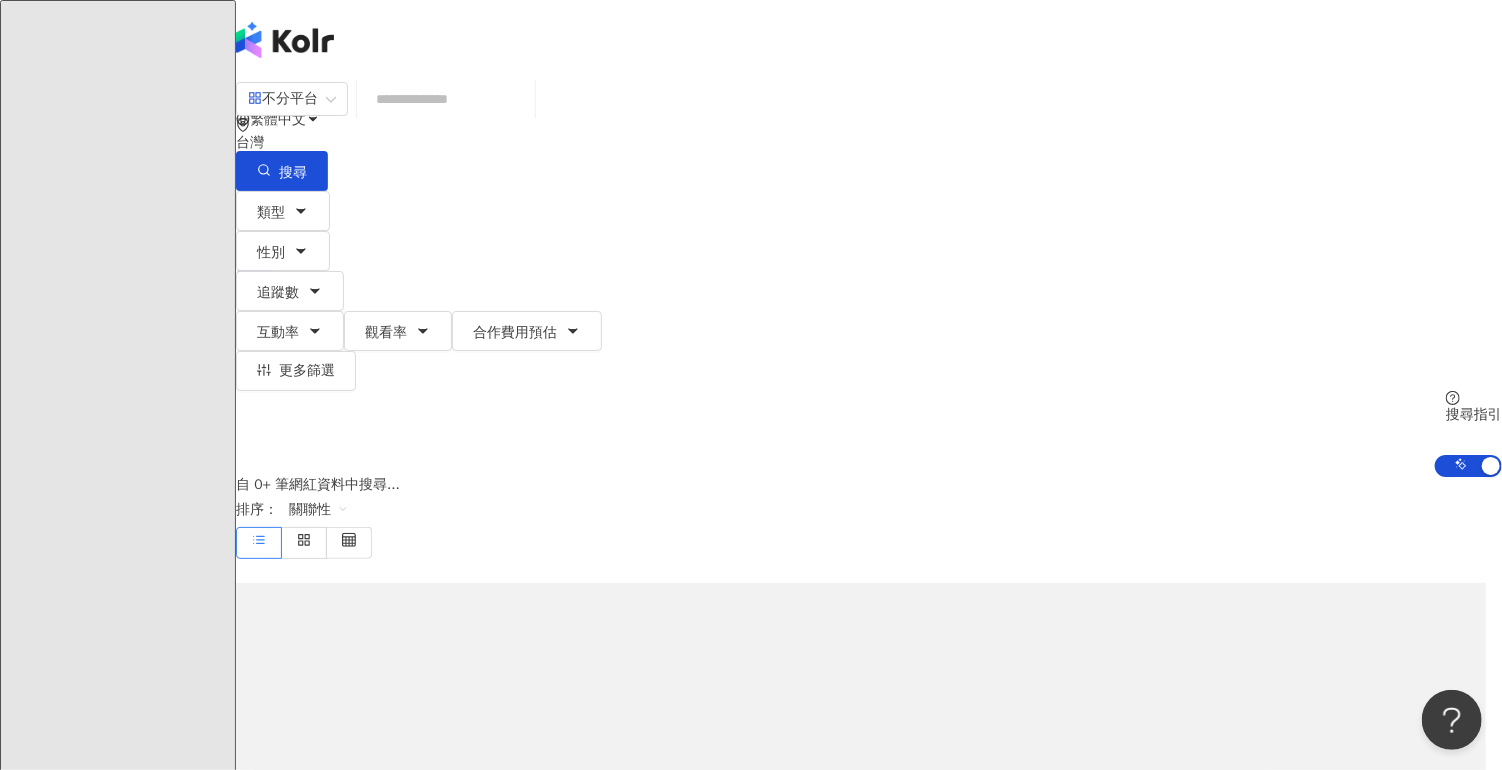 click at bounding box center [446, 99] 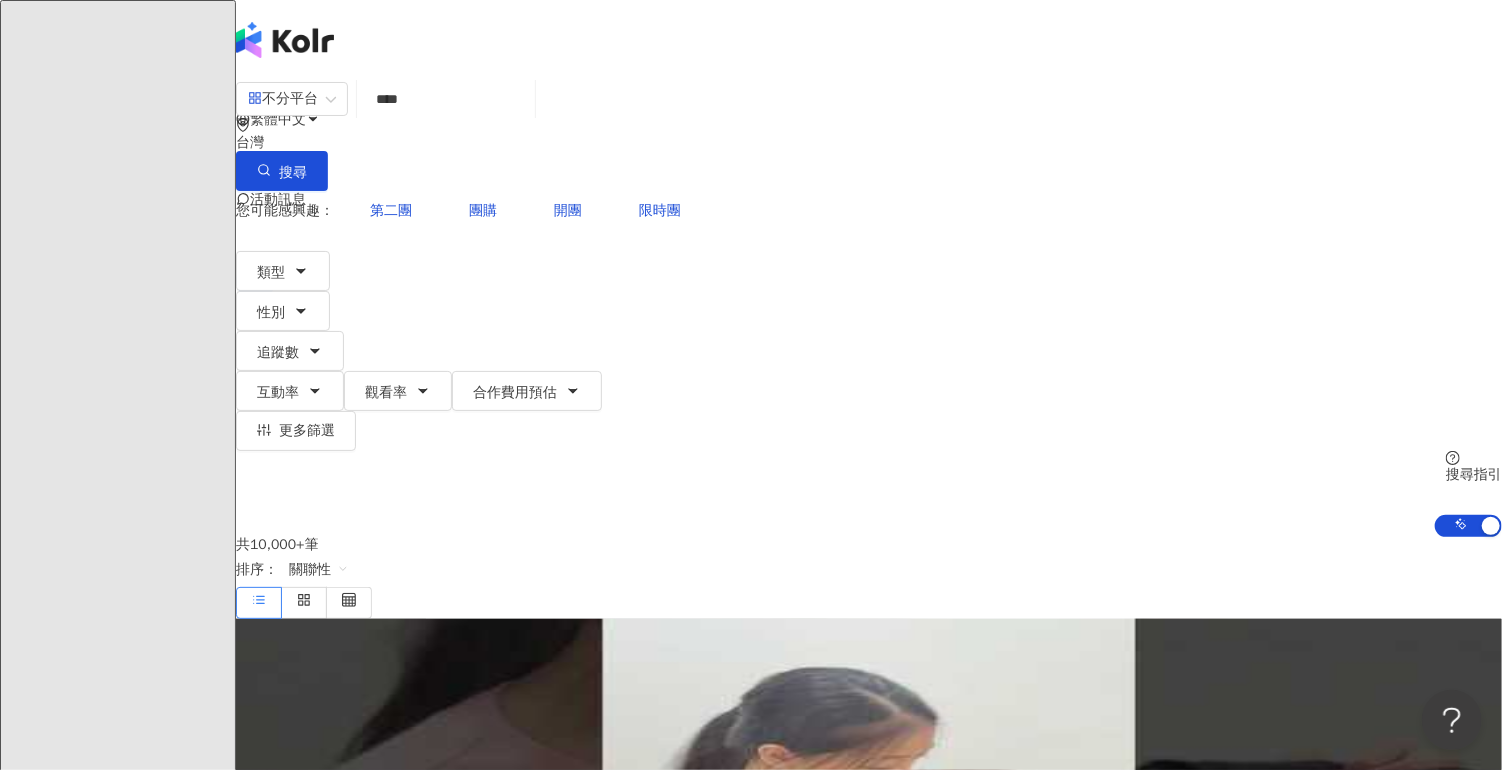 type on "*" 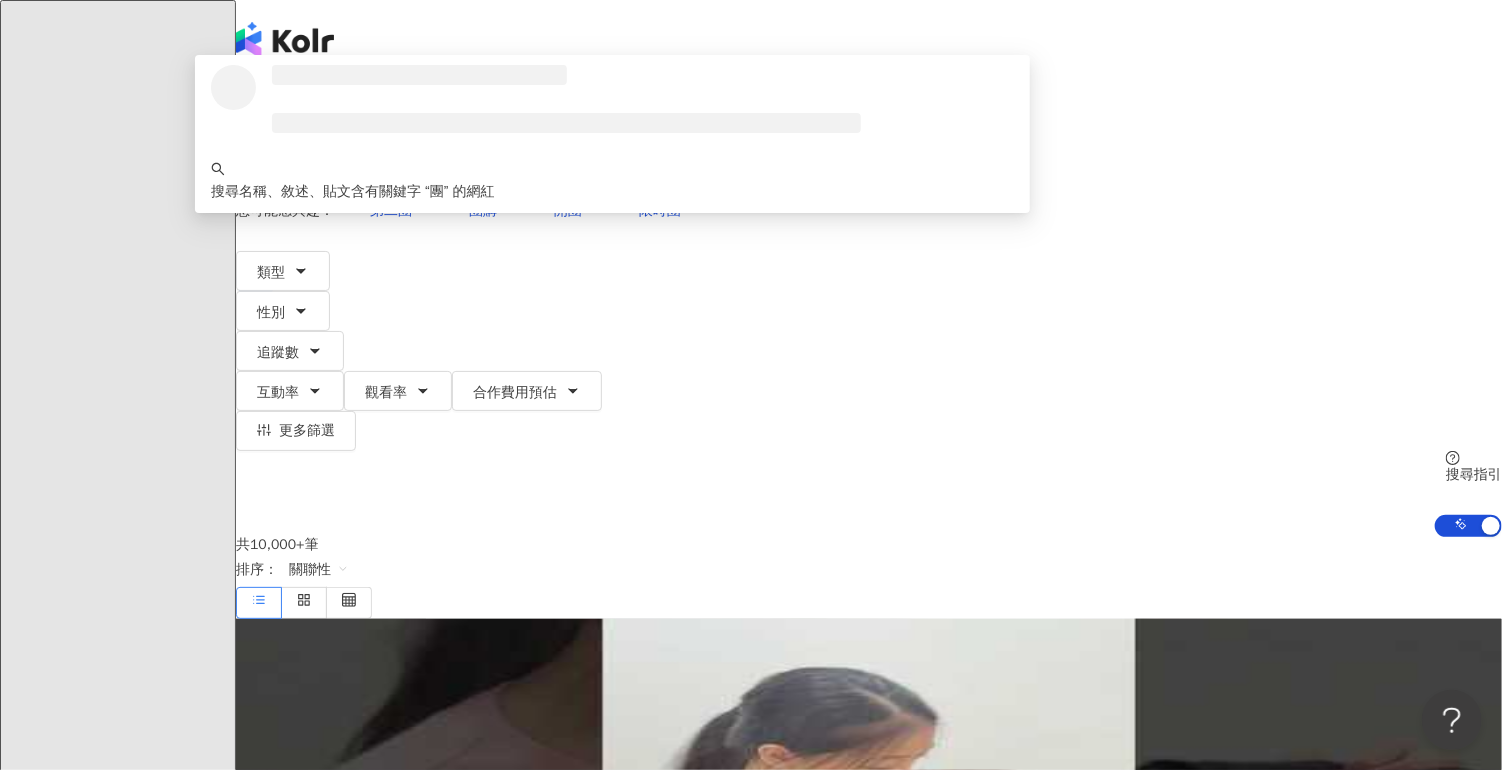 click on "*" at bounding box center (446, 99) 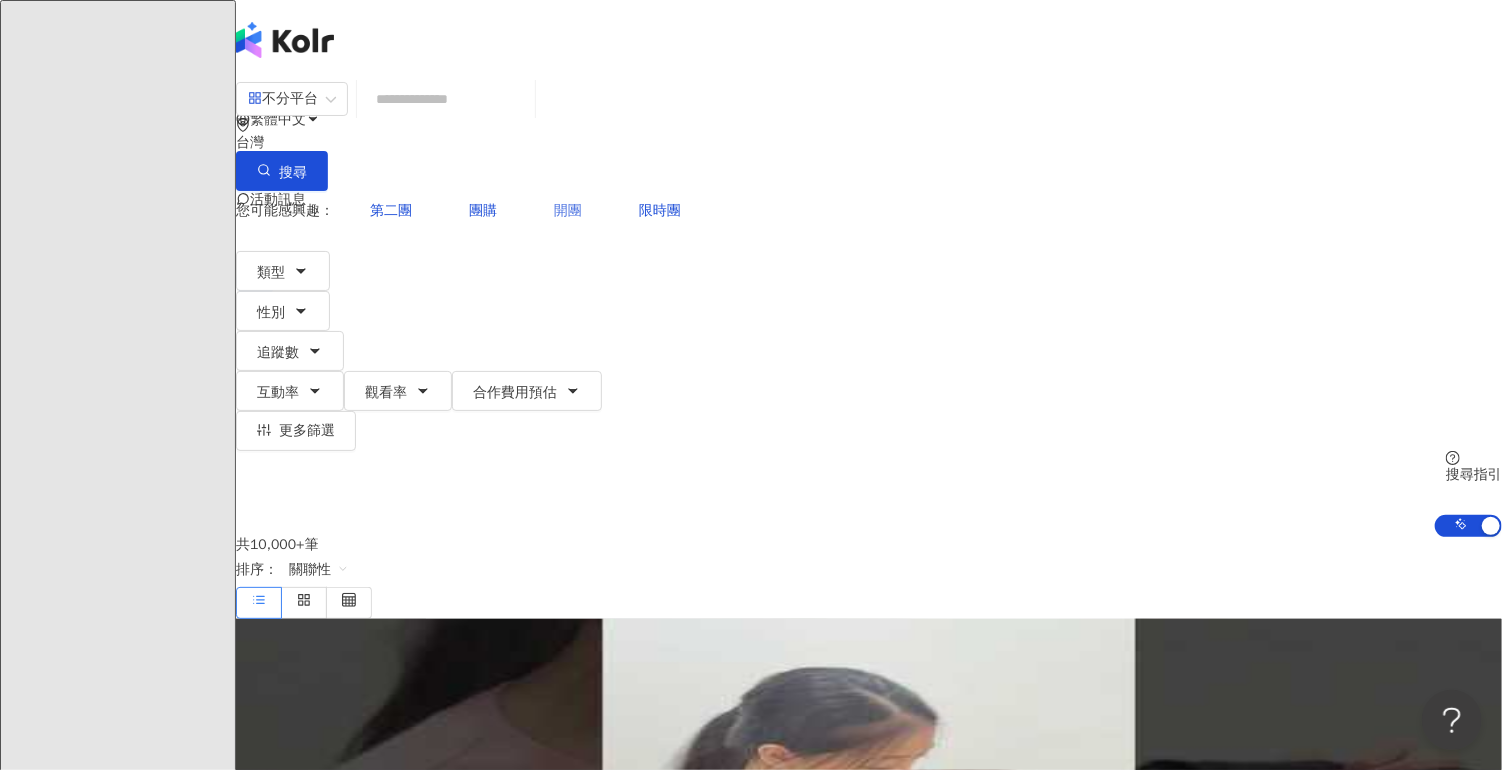 click on "開團" at bounding box center [568, 211] 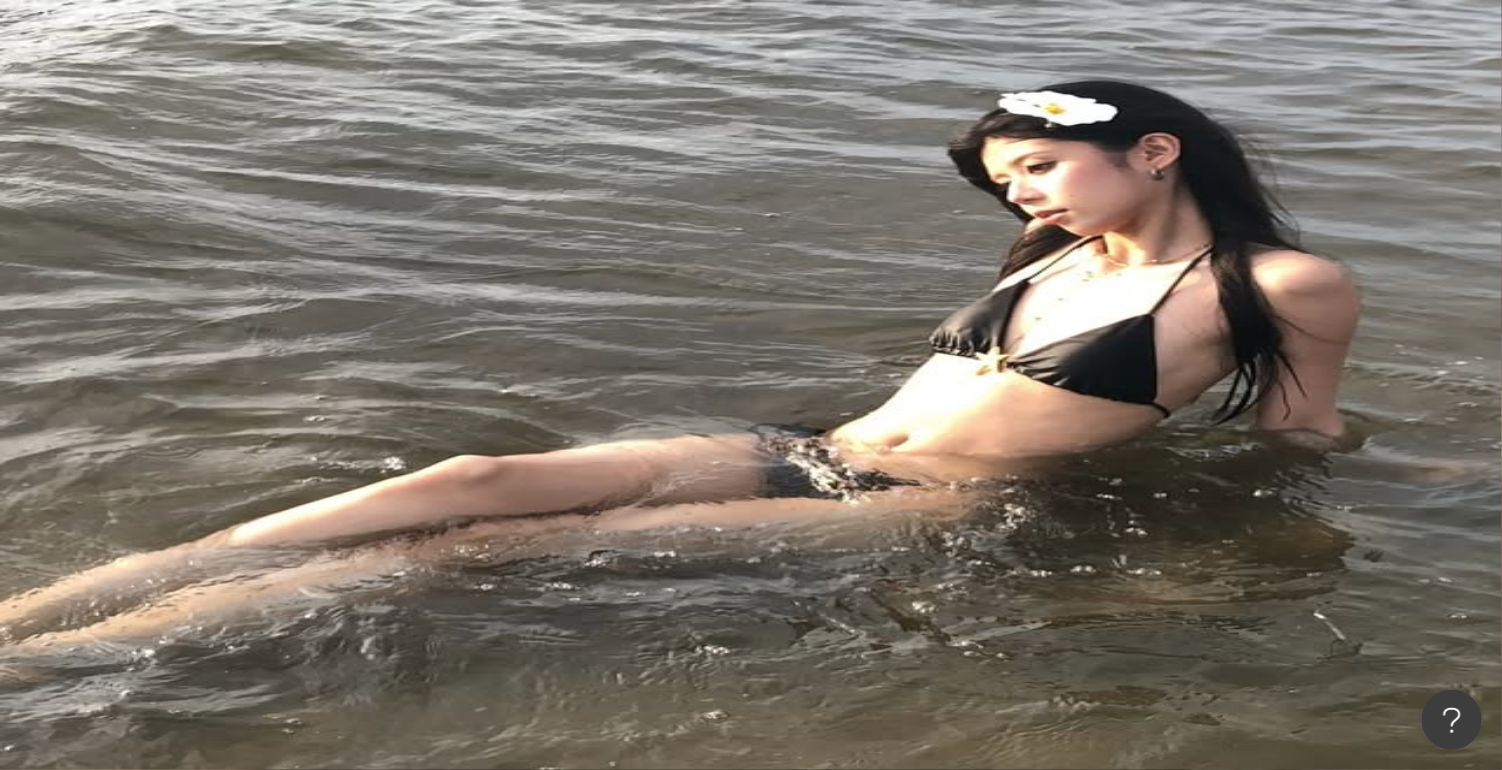 scroll, scrollTop: 72, scrollLeft: 0, axis: vertical 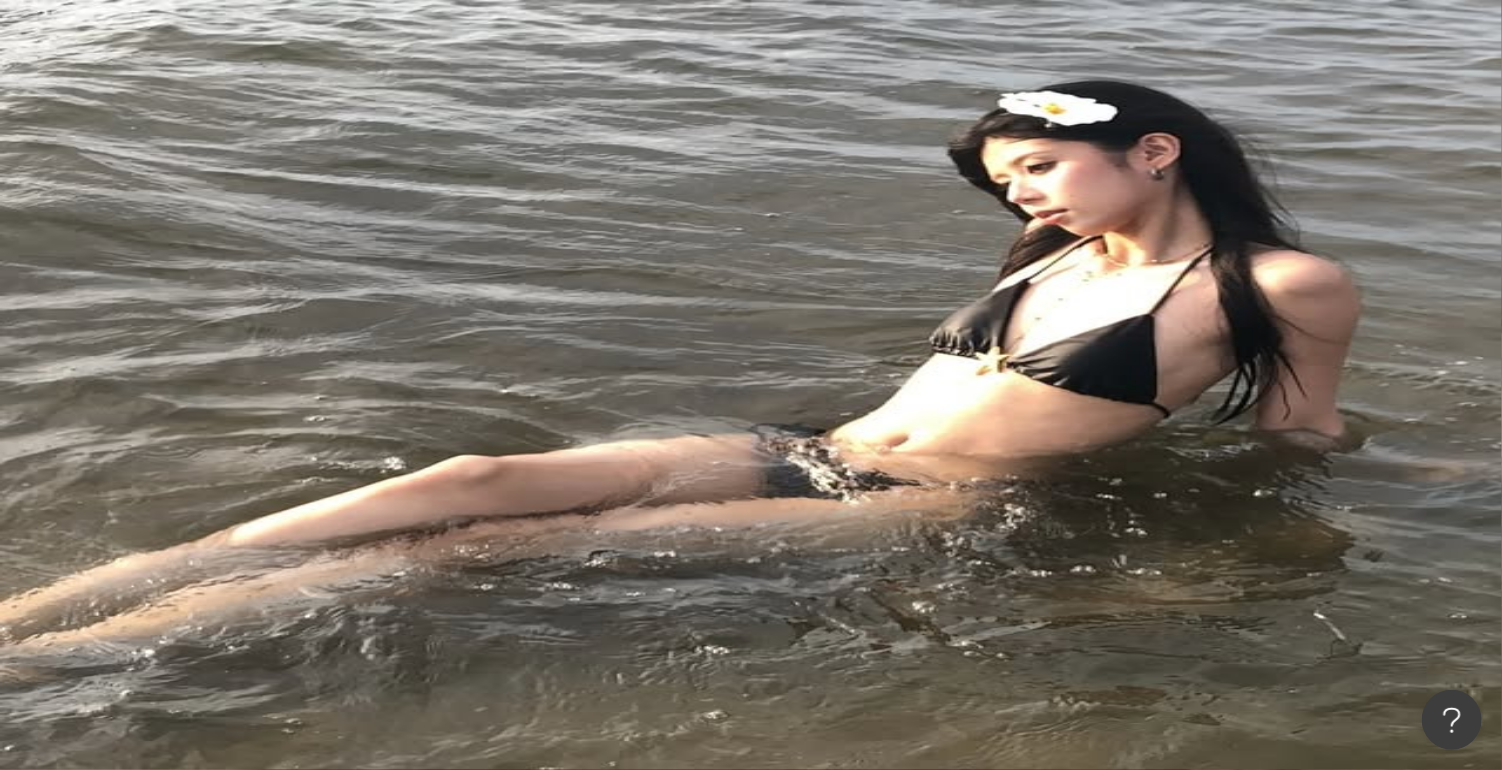 click 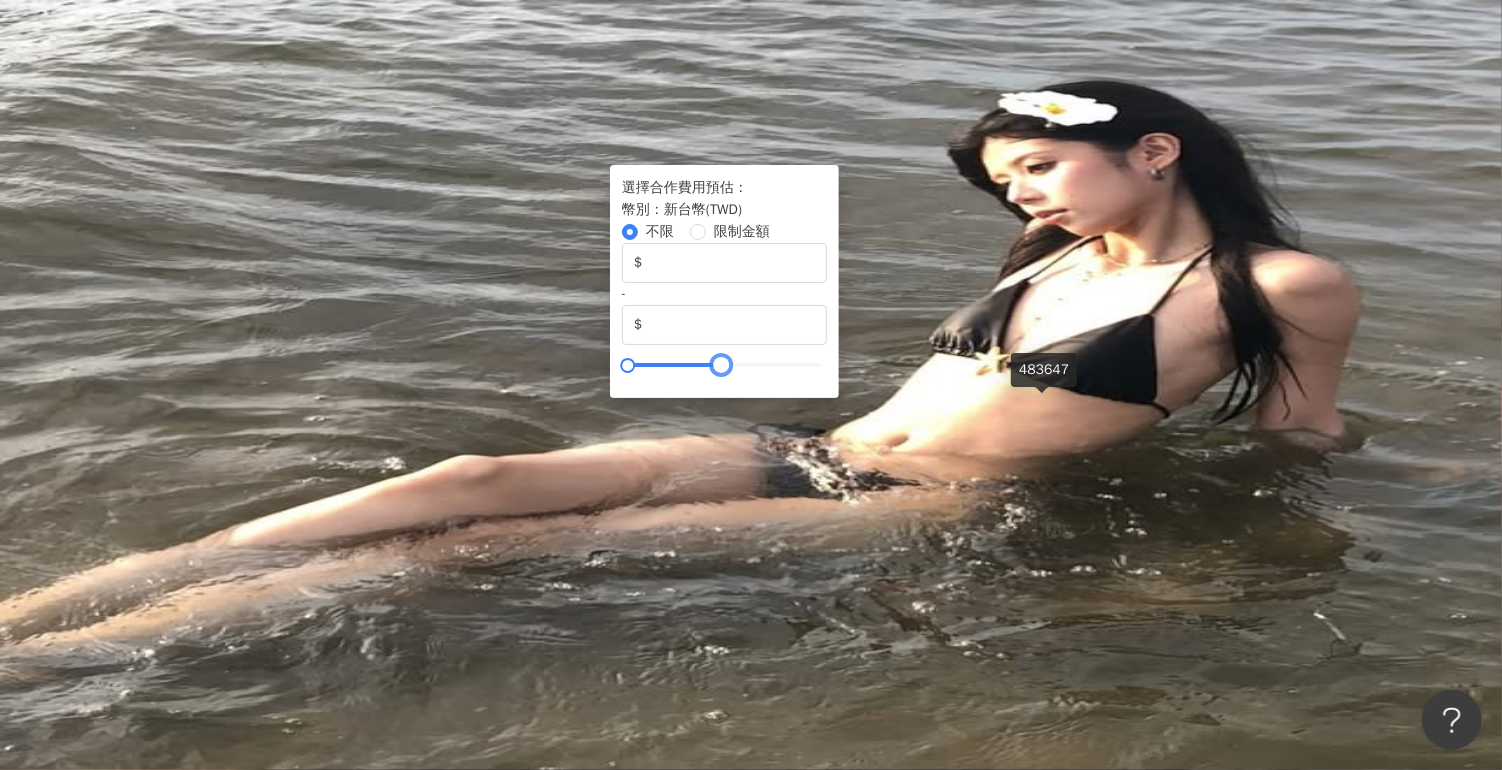 type on "*******" 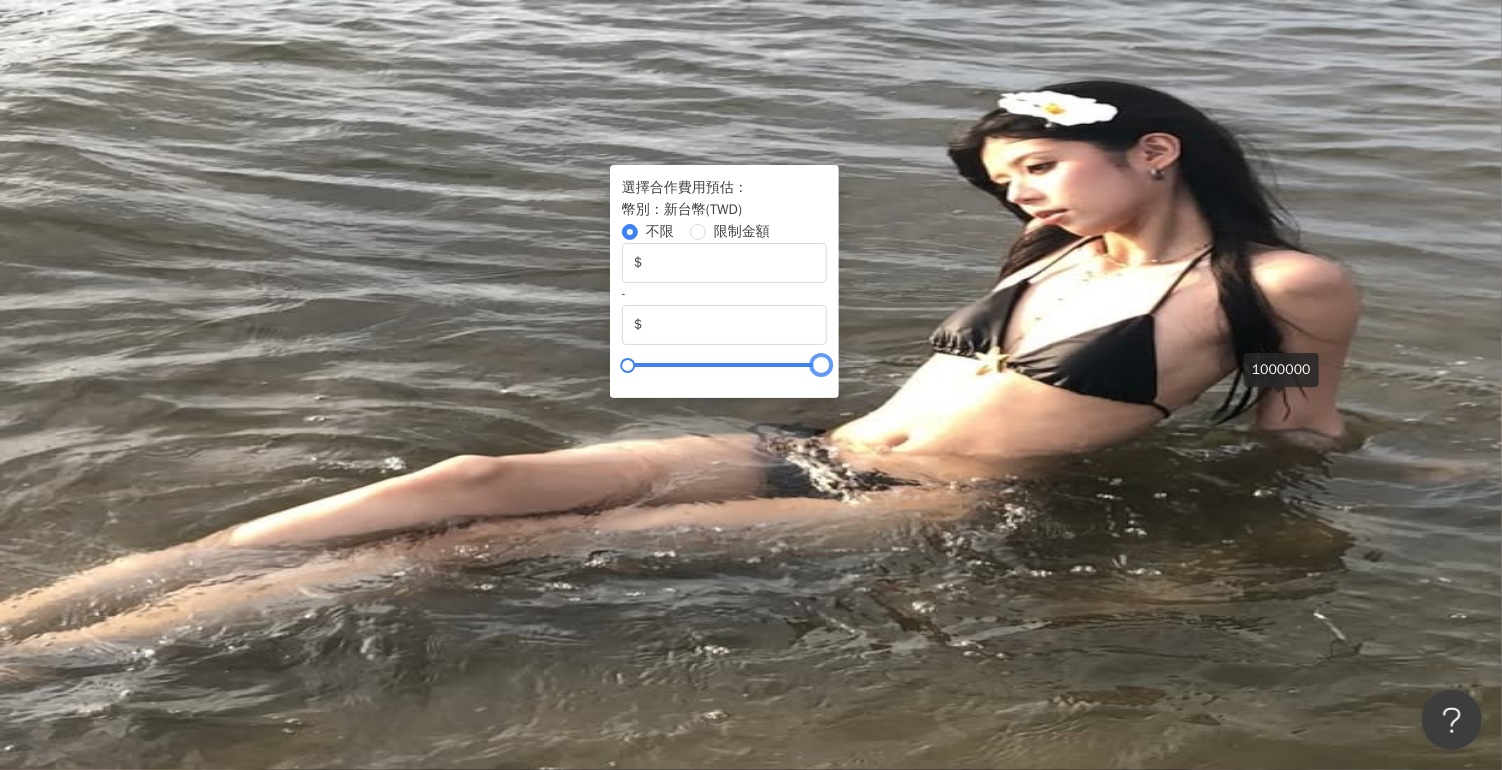 drag, startPoint x: 1278, startPoint y: 405, endPoint x: 1346, endPoint y: 398, distance: 68.359344 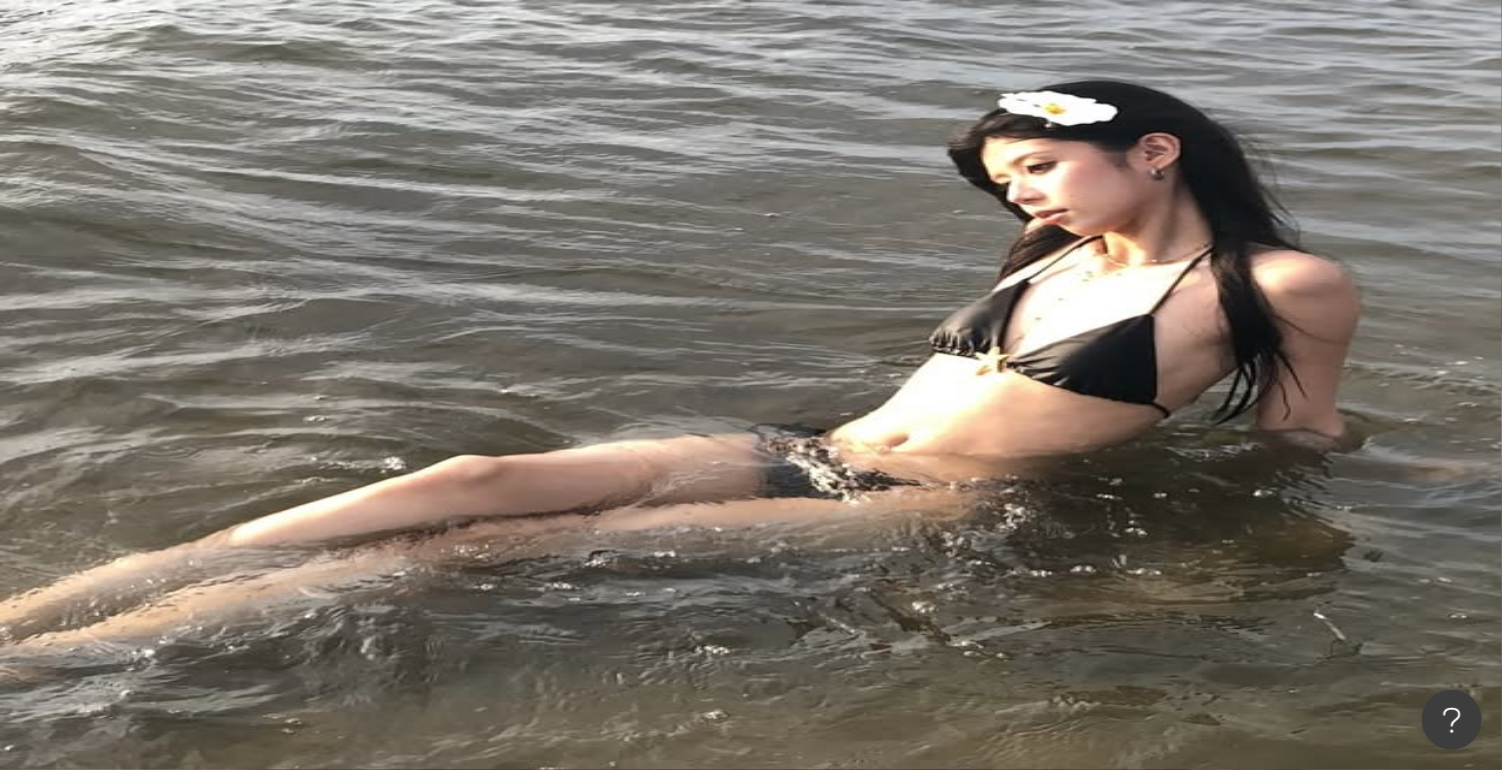 click on "您可能感興趣： 第二團  團購  限時團  來開團  首團  類型 性別 追蹤數 互動率 觀看率 合作費用預估  更多篩選 選擇合作費用預估  ： 幣別 ： 新台幣 ( TWD ) 不限 限制金額 $ *  -  $ ******* 搜尋指引 AI  開啟 AI  關閉" at bounding box center [869, 364] 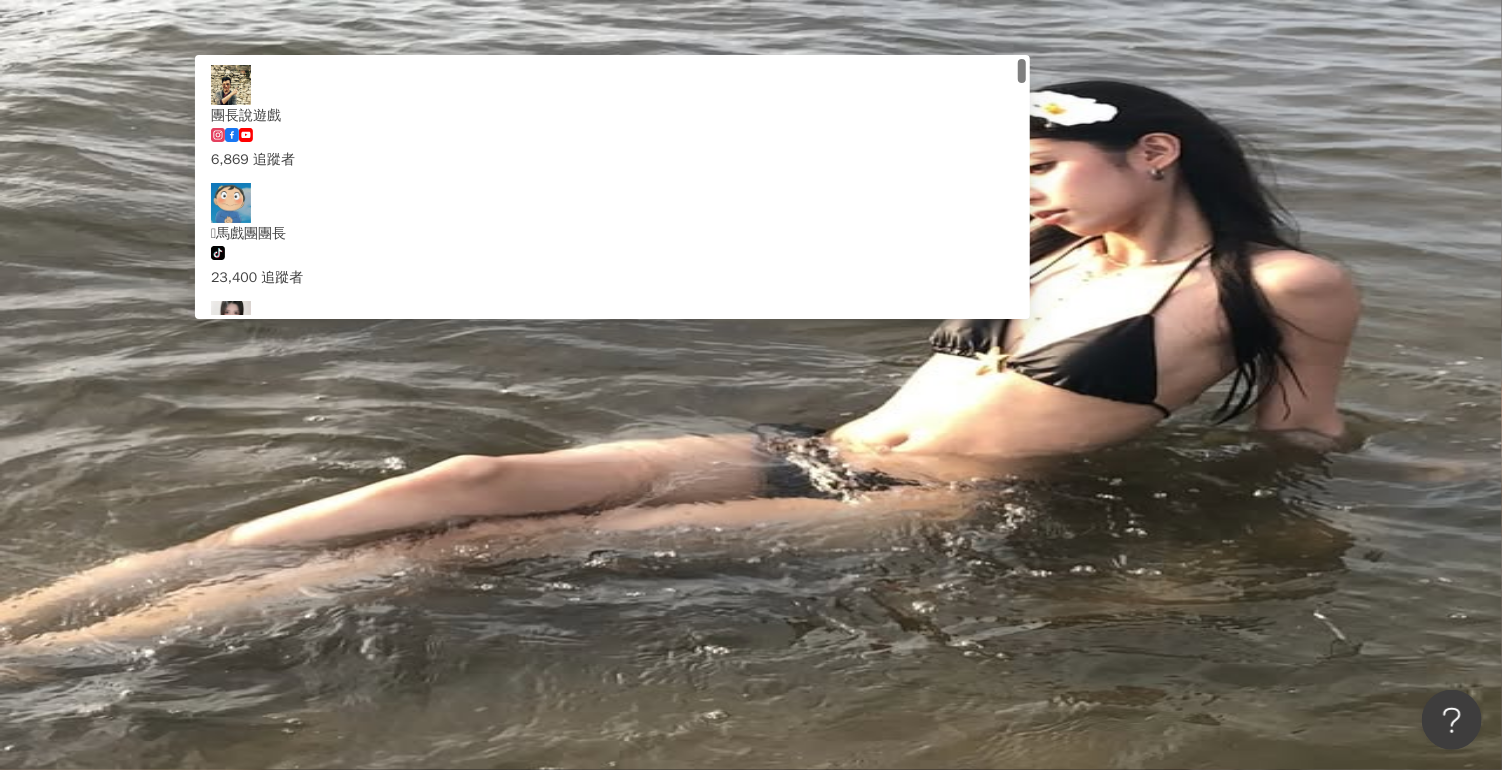 click on "**" at bounding box center (446, 99) 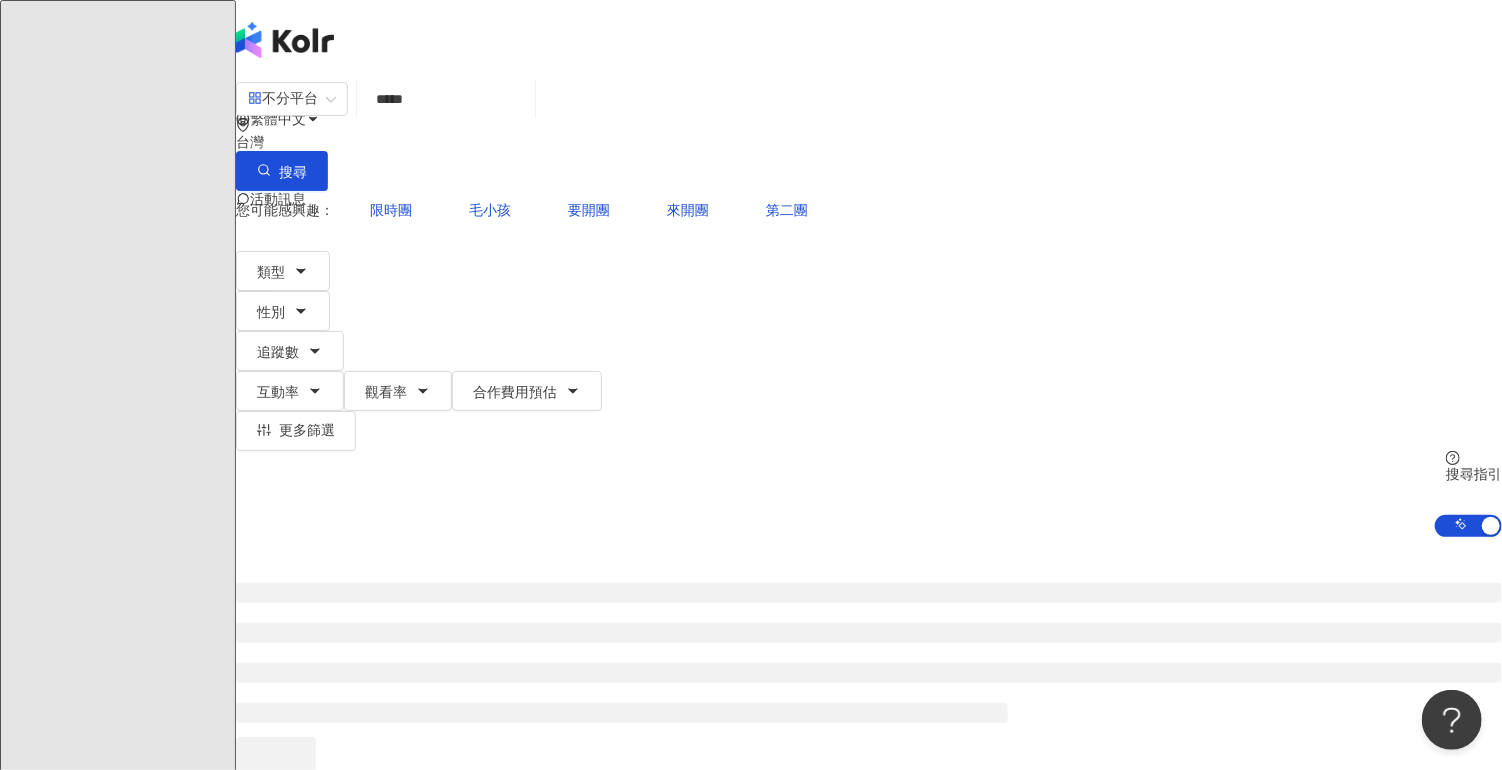 click on "*****" at bounding box center (446, 99) 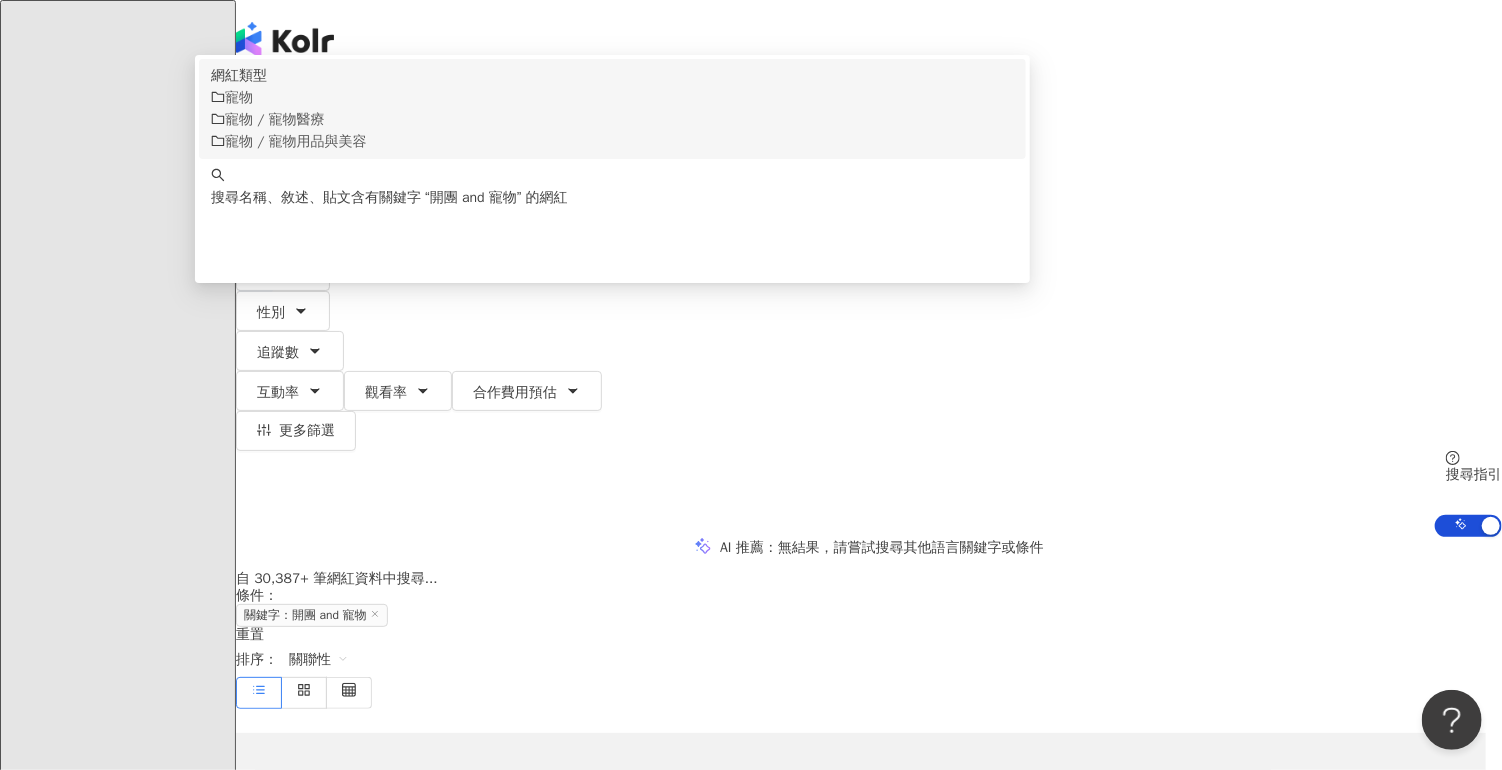 click on "不分平台 ********* 台灣 搜尋 customizedTag keyword 網紅類型 寵物 寵物 / 寵物醫療 寵物 / 寵物用品與美容 搜尋名稱、敘述、貼文含有關鍵字 “ 開團 and 寵物 ” 的網紅 您可能感興趣： 限時團  毛小孩  要開團  來開團  第二團  類型 性別 追蹤數 互動率 觀看率 合作費用預估  更多篩選 選擇合作費用預估  ： 幣別 ： 新台幣 ( TWD ) 不限 限制金額 $ *  -  $ ******* 搜尋指引 AI  開啟 AI  關閉" at bounding box center (869, 308) 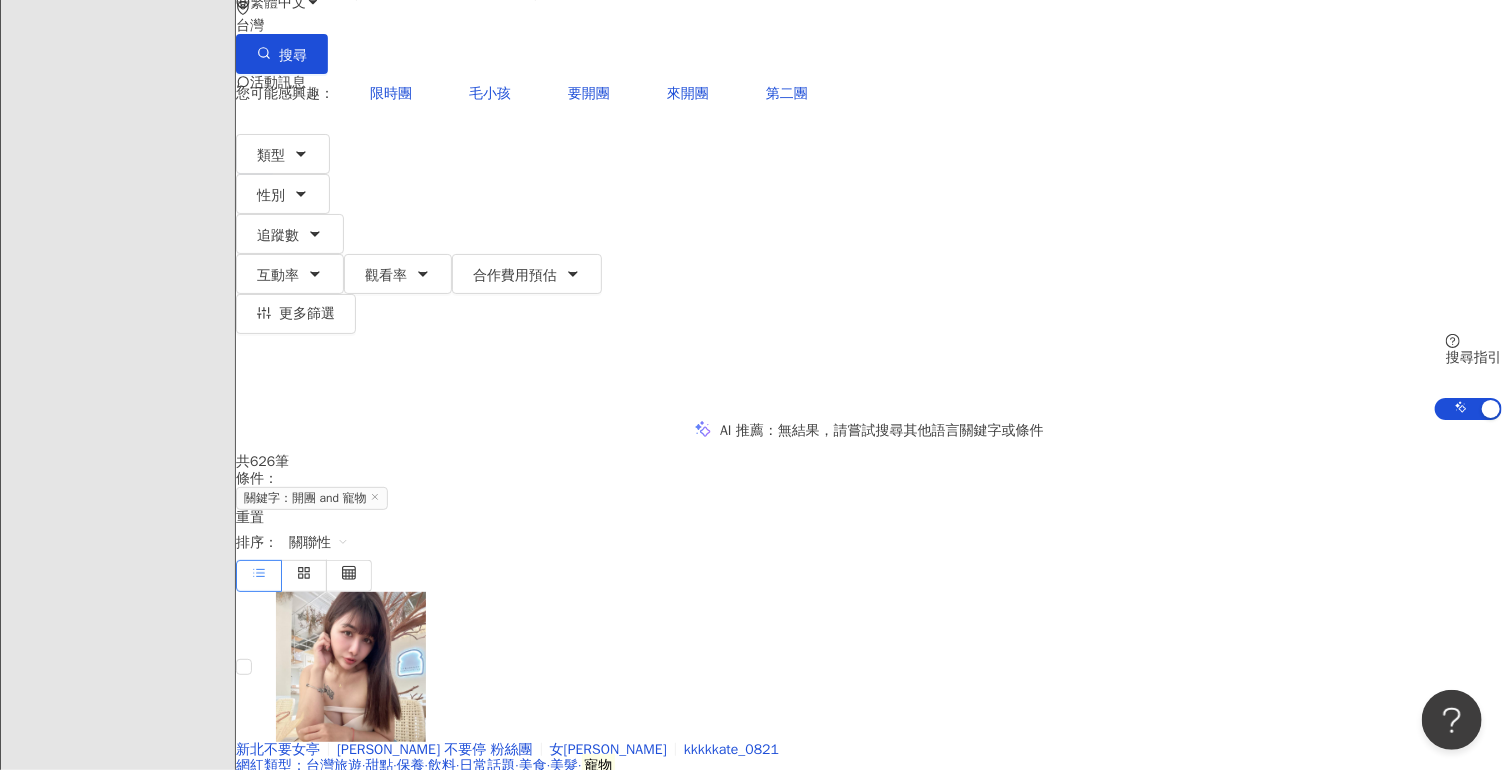scroll, scrollTop: 150, scrollLeft: 0, axis: vertical 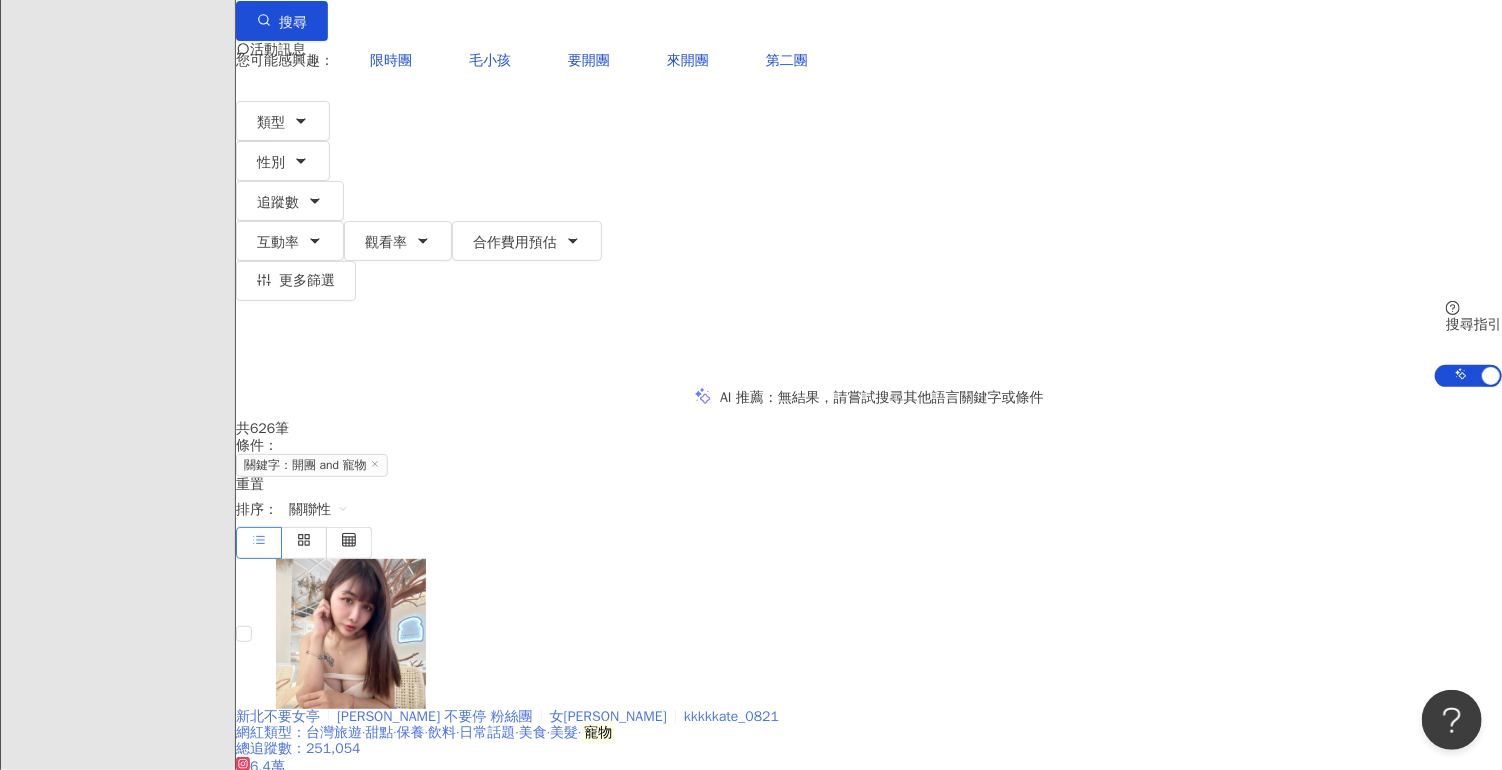 click on "婷婷 不要停 粉絲團" at bounding box center (435, 716) 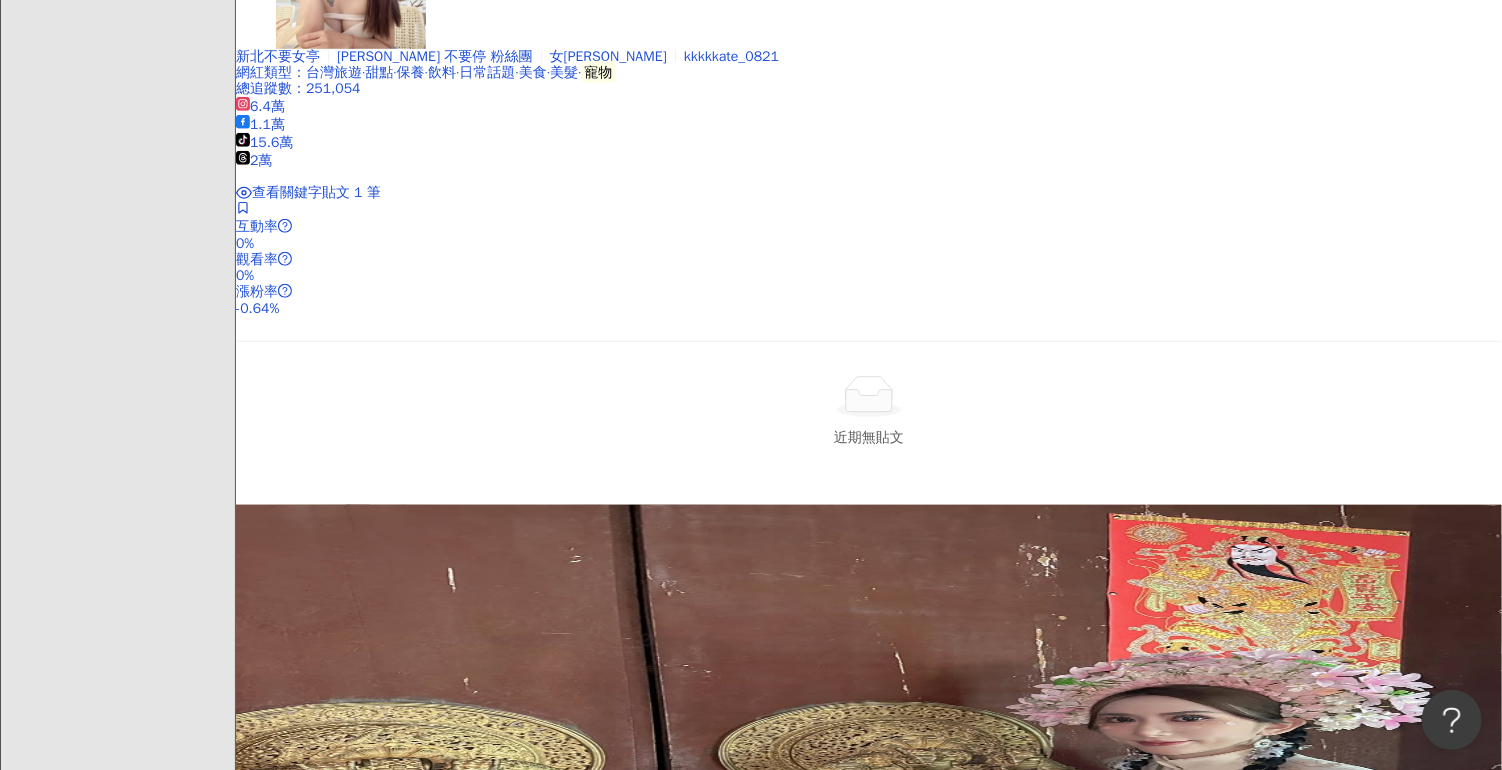 scroll, scrollTop: 900, scrollLeft: 0, axis: vertical 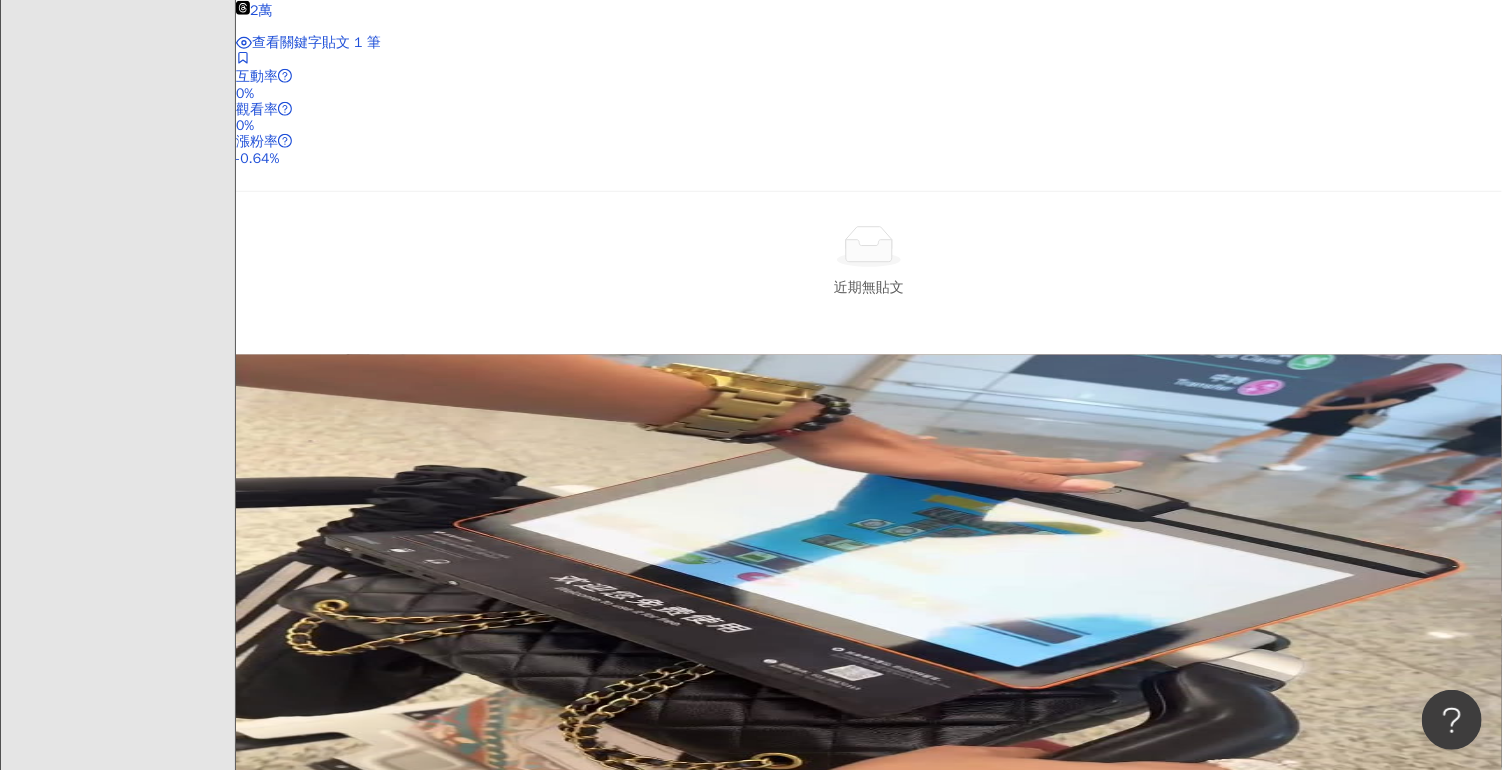 click on "JustinsDogs,justins_dogs" at bounding box center (414, 1440) 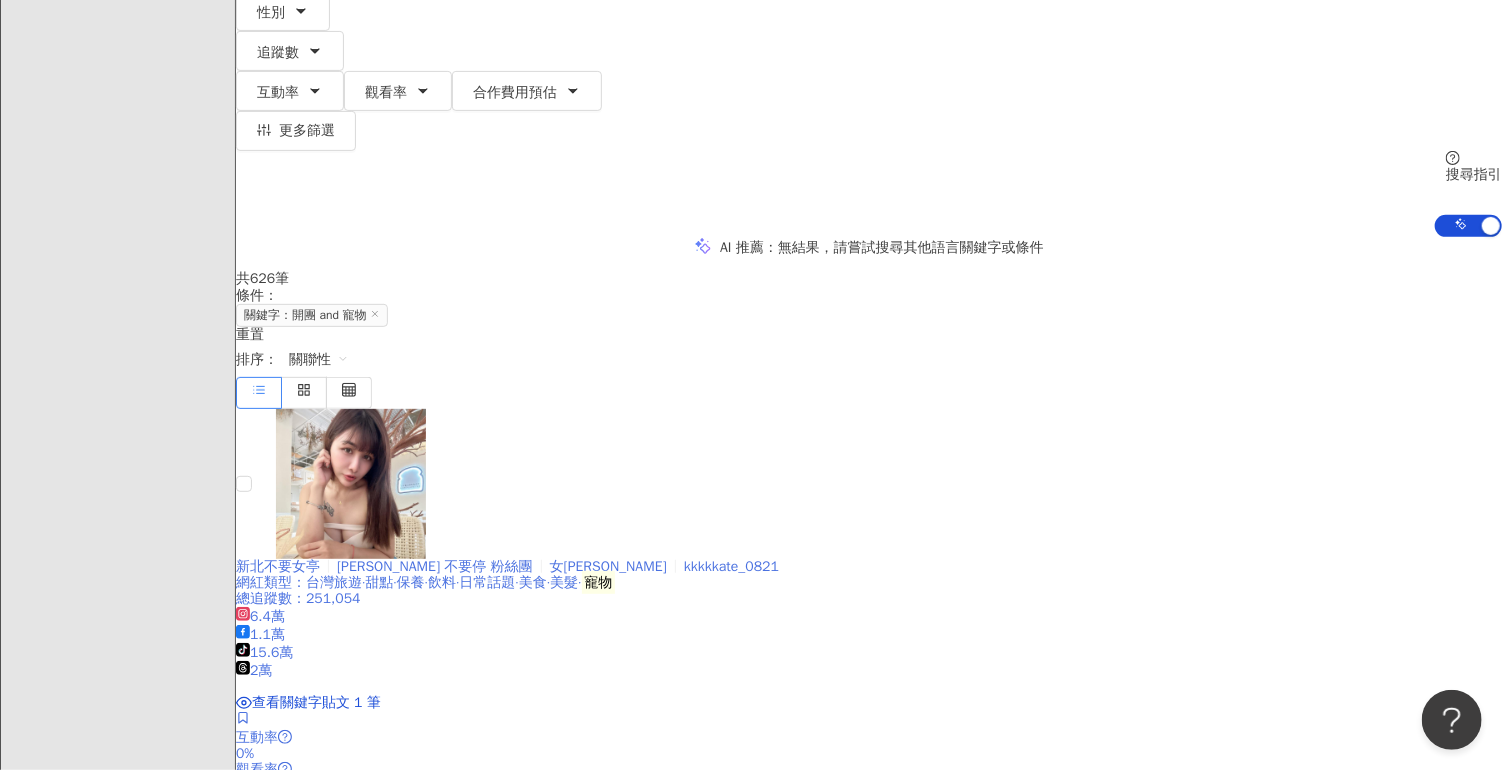 scroll, scrollTop: 0, scrollLeft: 0, axis: both 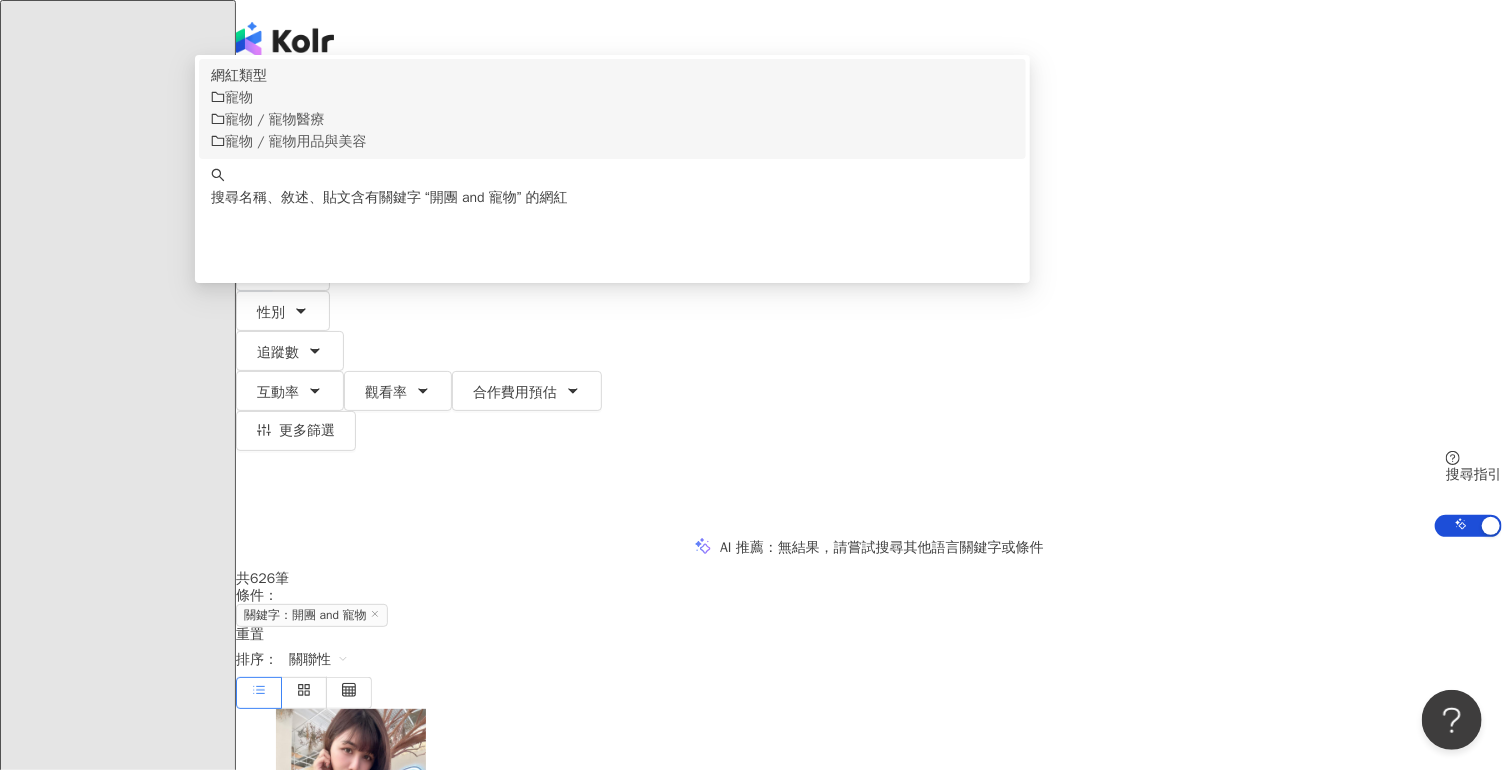 drag, startPoint x: 565, startPoint y: 116, endPoint x: 499, endPoint y: 120, distance: 66.1211 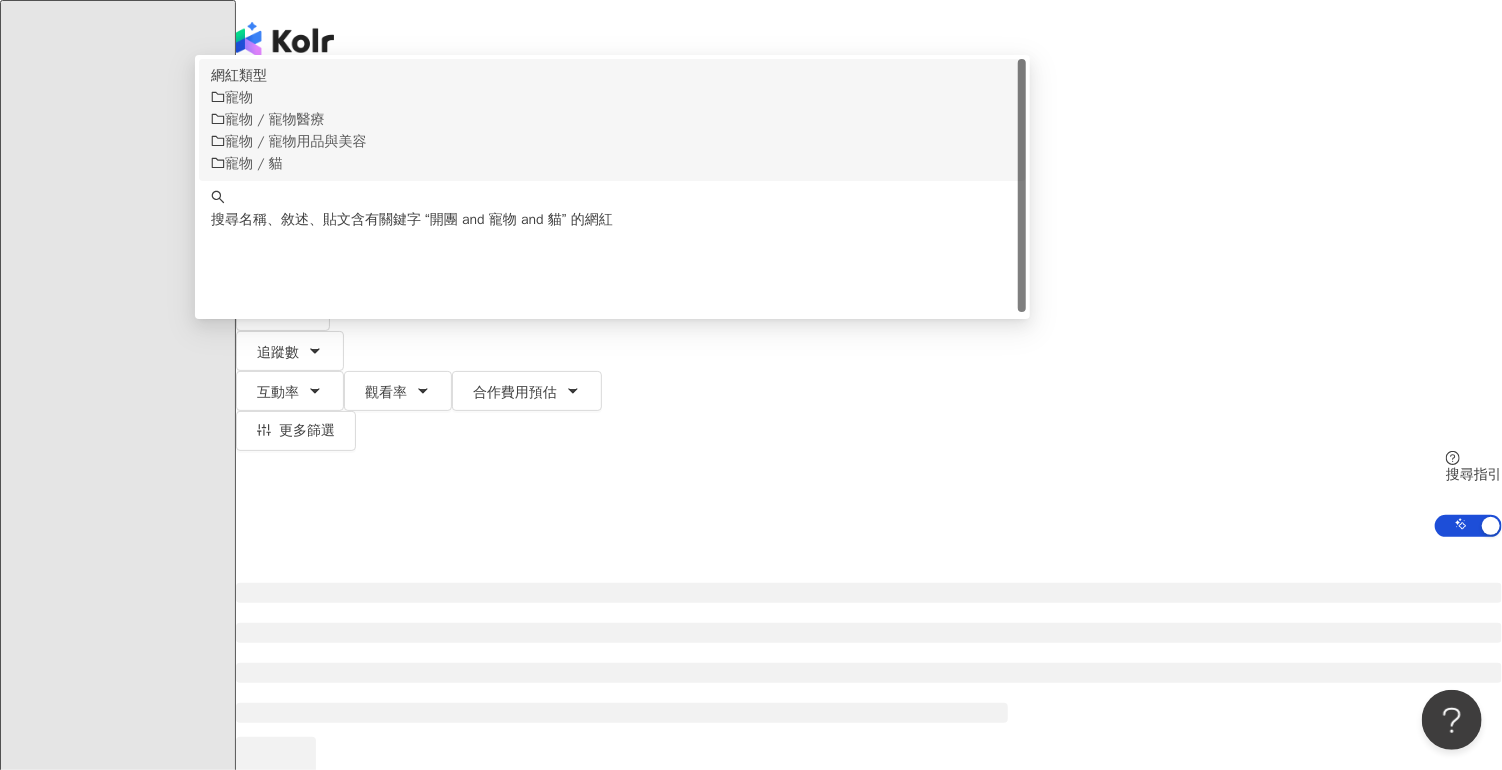 type on "**********" 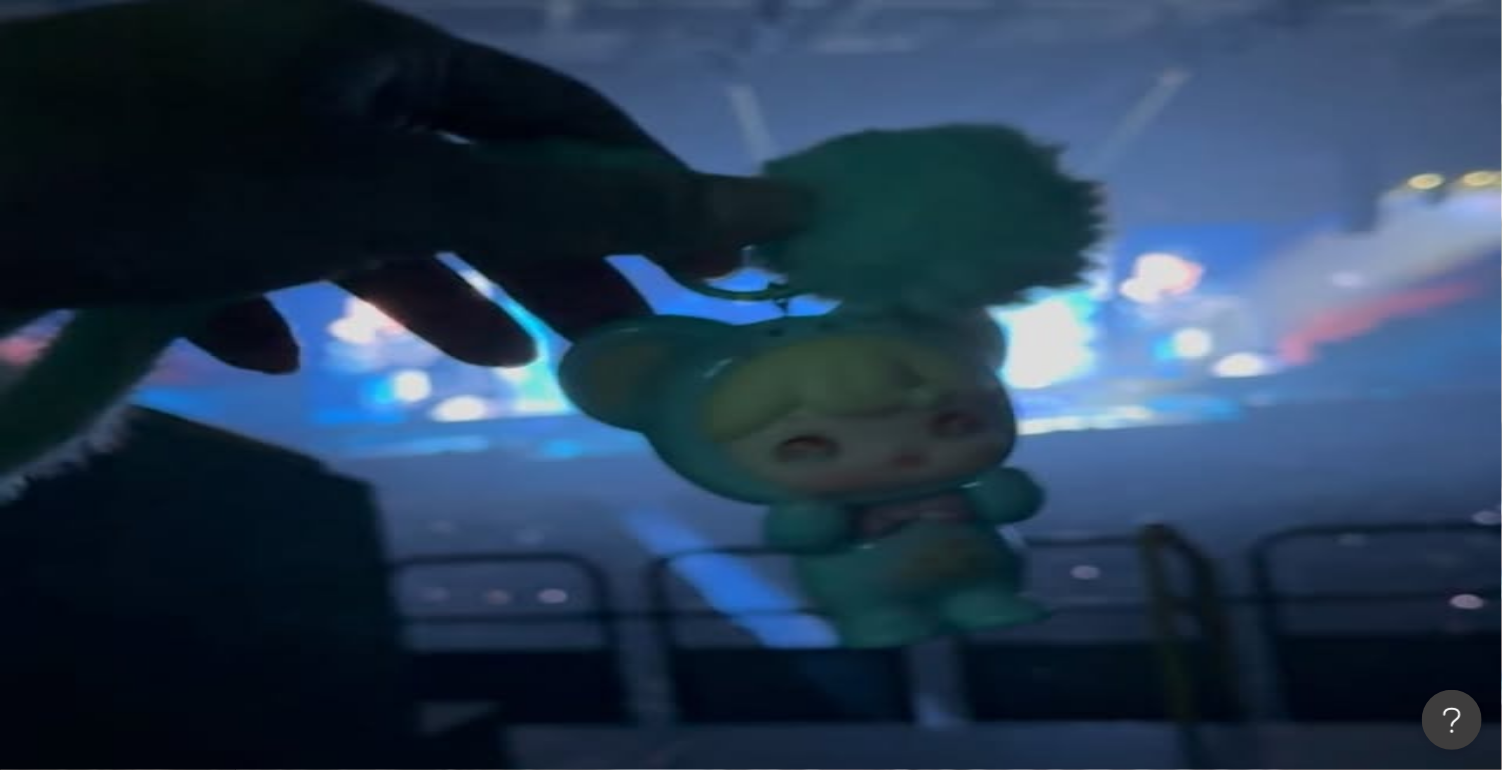 scroll, scrollTop: 72, scrollLeft: 0, axis: vertical 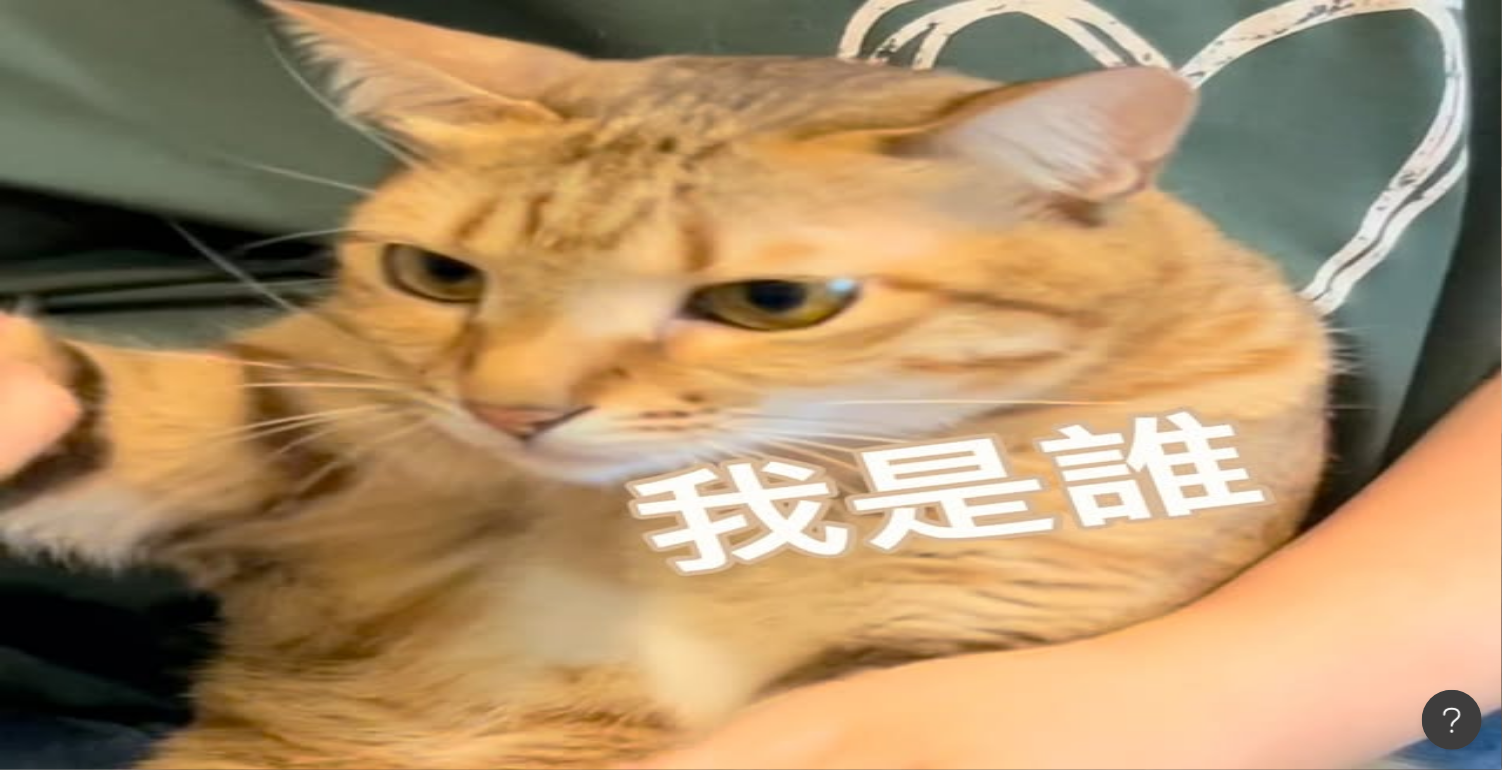 click on "**********" at bounding box center [446, 99] 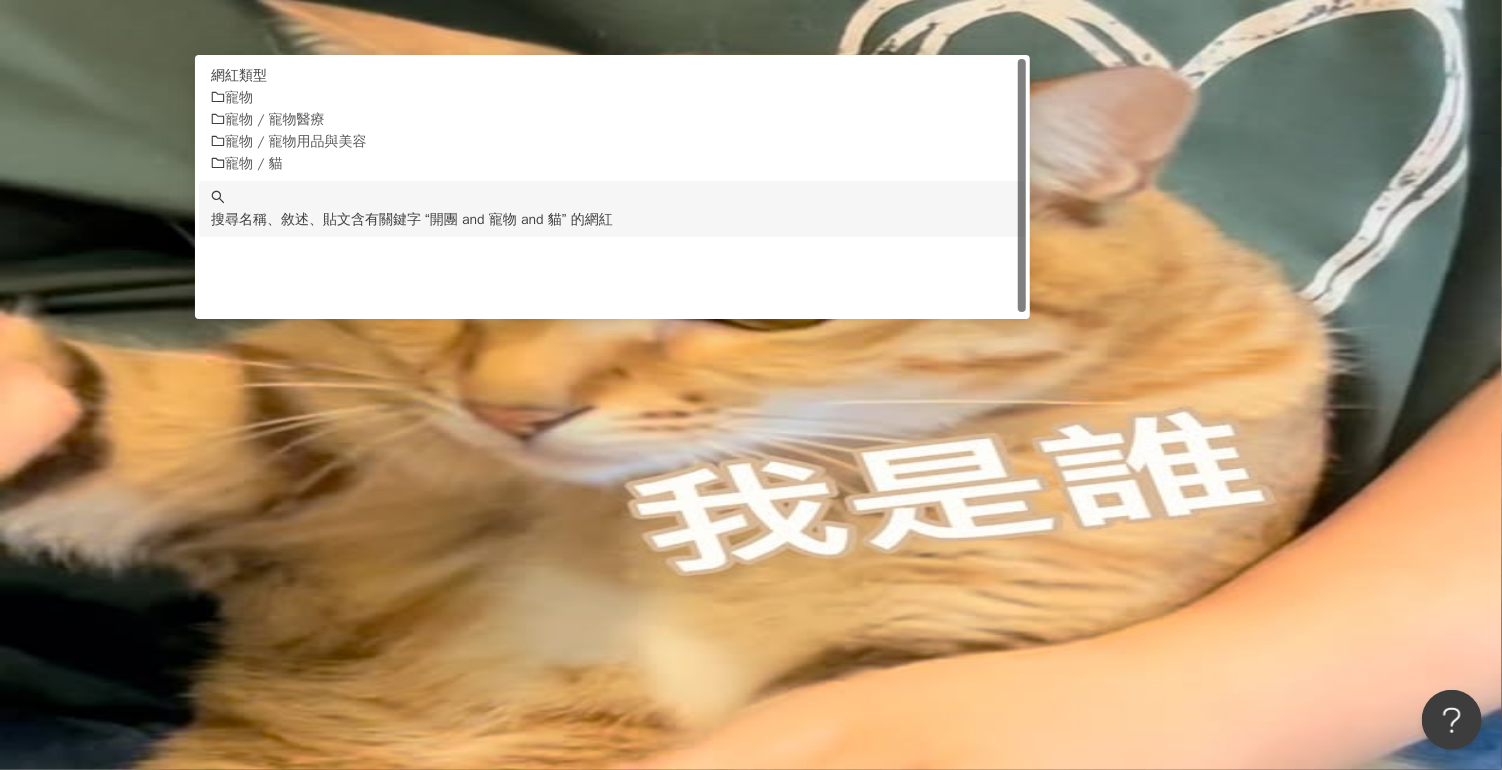 click on "您可能感興趣： 狗  限時團  貓星人日常  台灣貓  毛小孩  類型 性別 追蹤數 互動率 觀看率 合作費用預估  更多篩選 選擇合作費用預估  ： 幣別 ： 新台幣 ( TWD ) 不限 限制金額 $ *  -  $ ******* 搜尋指引 AI  開啟 AI  關閉" at bounding box center [869, 364] 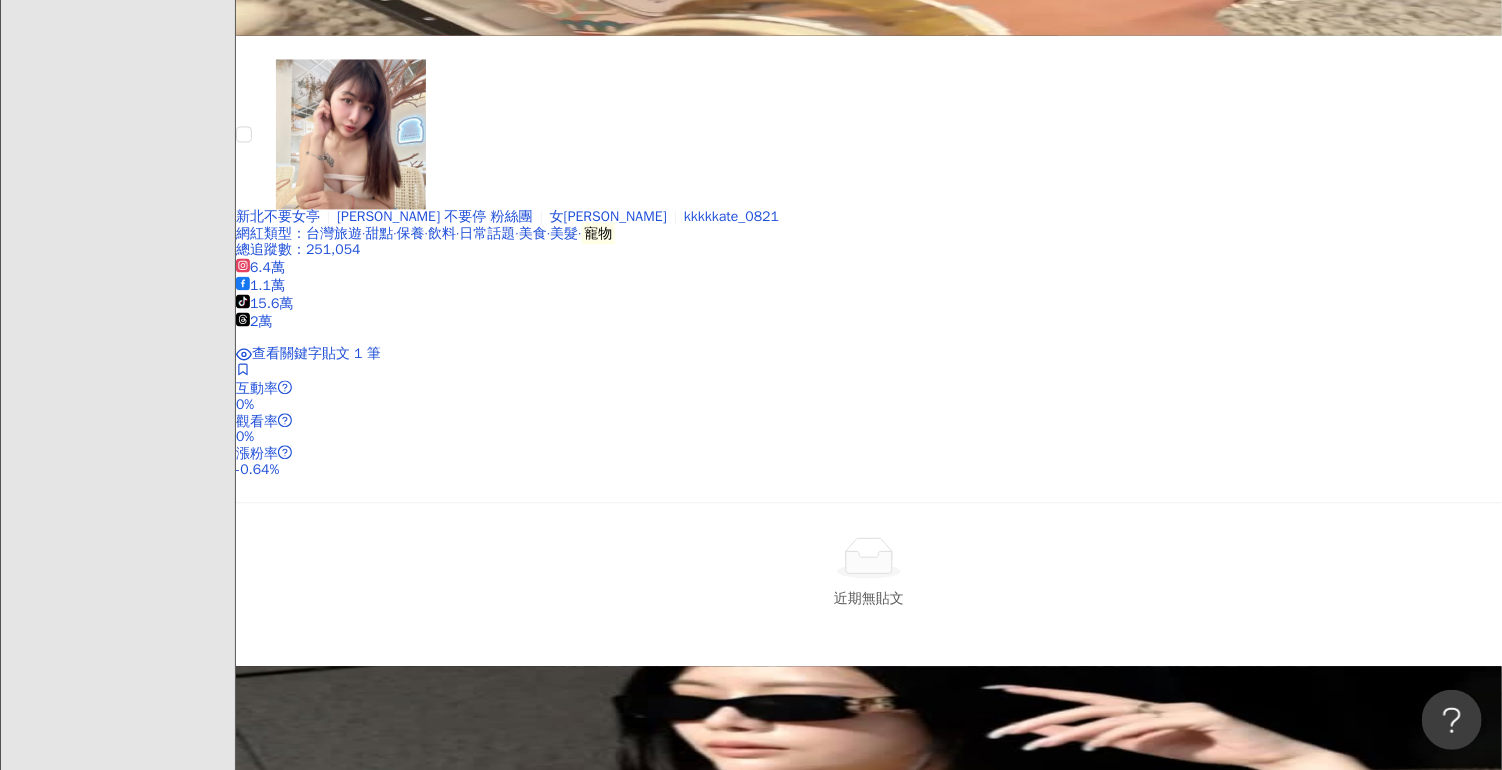 scroll, scrollTop: 2250, scrollLeft: 0, axis: vertical 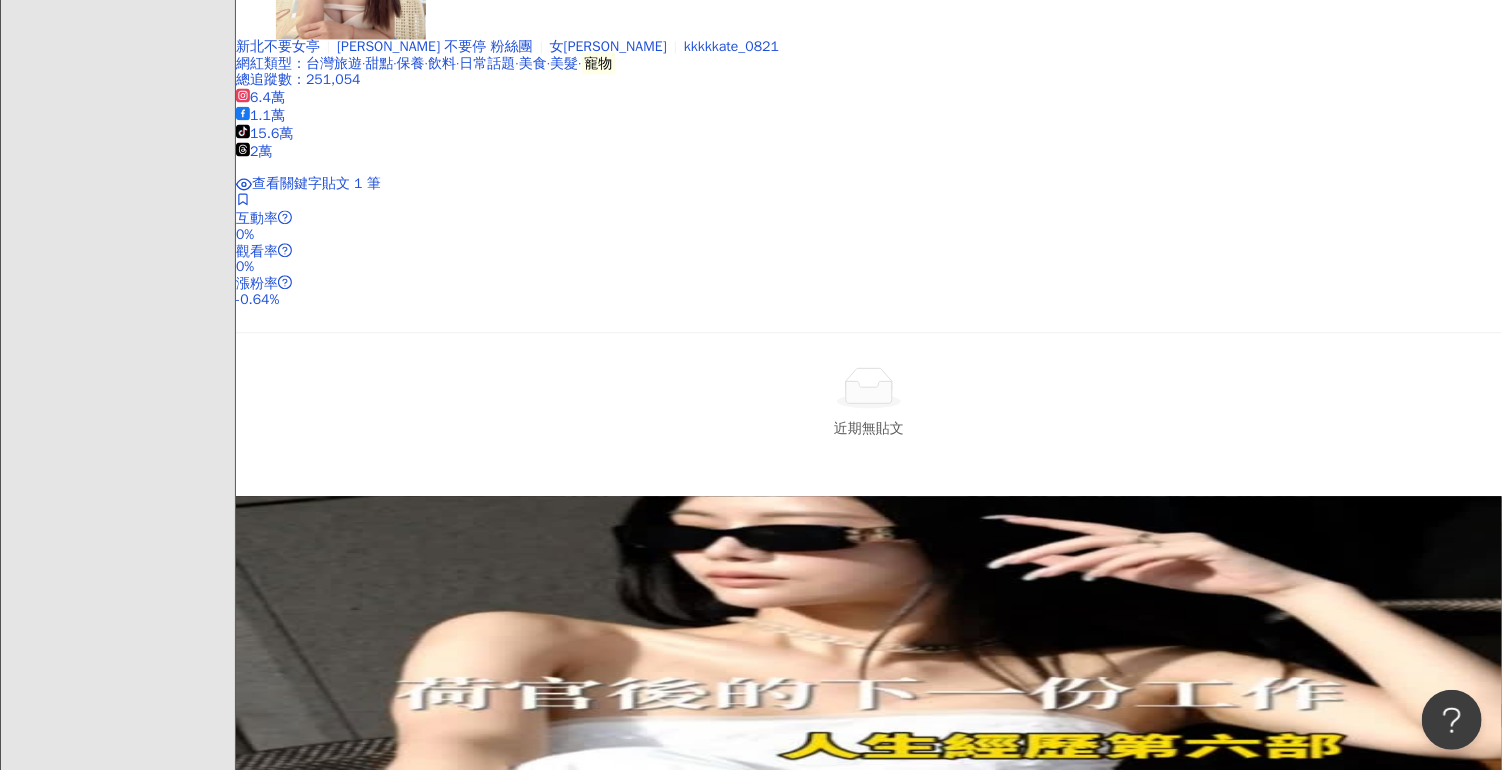 click on "Louis 是隻愛散步的布偶" at bounding box center [429, 2563] 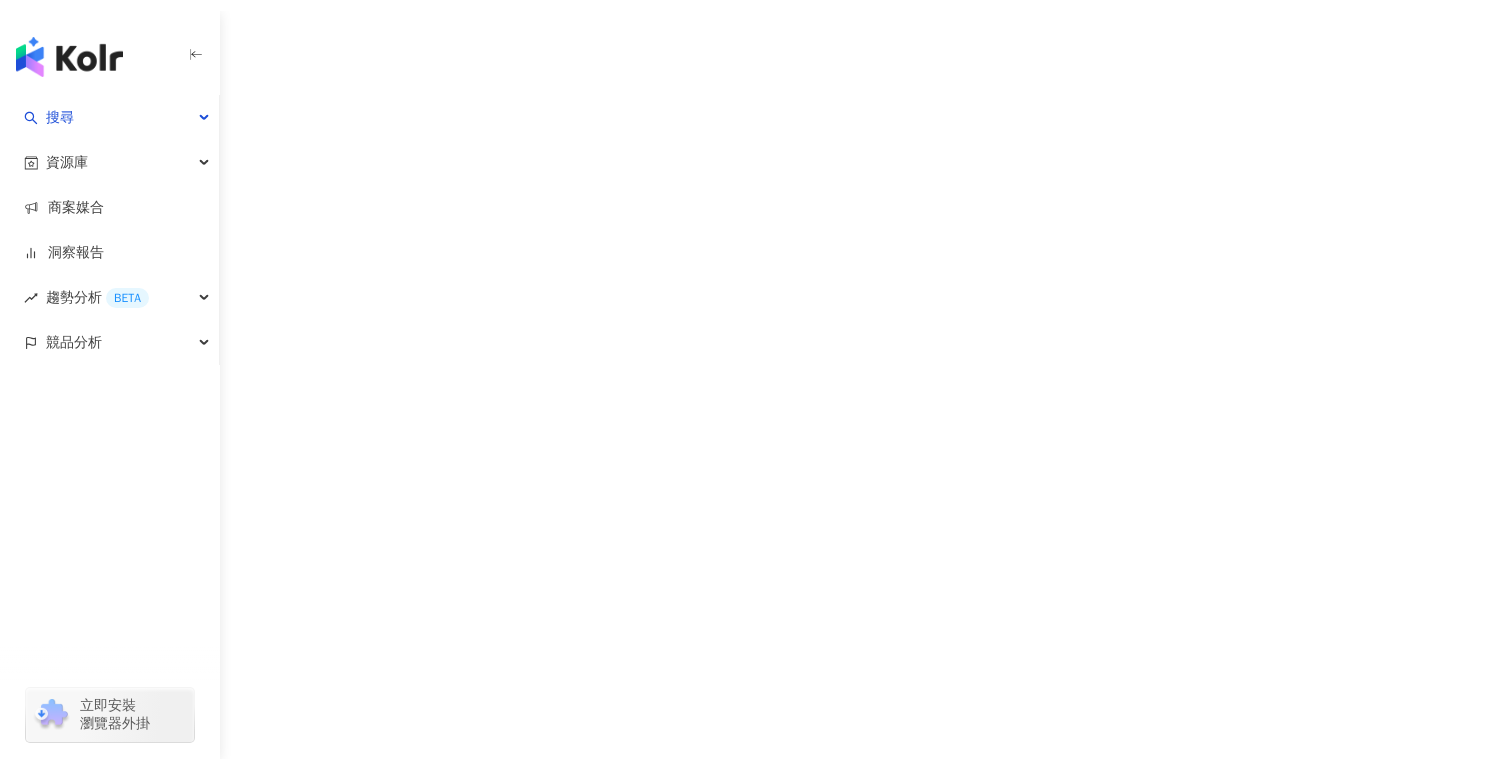 scroll, scrollTop: 0, scrollLeft: 0, axis: both 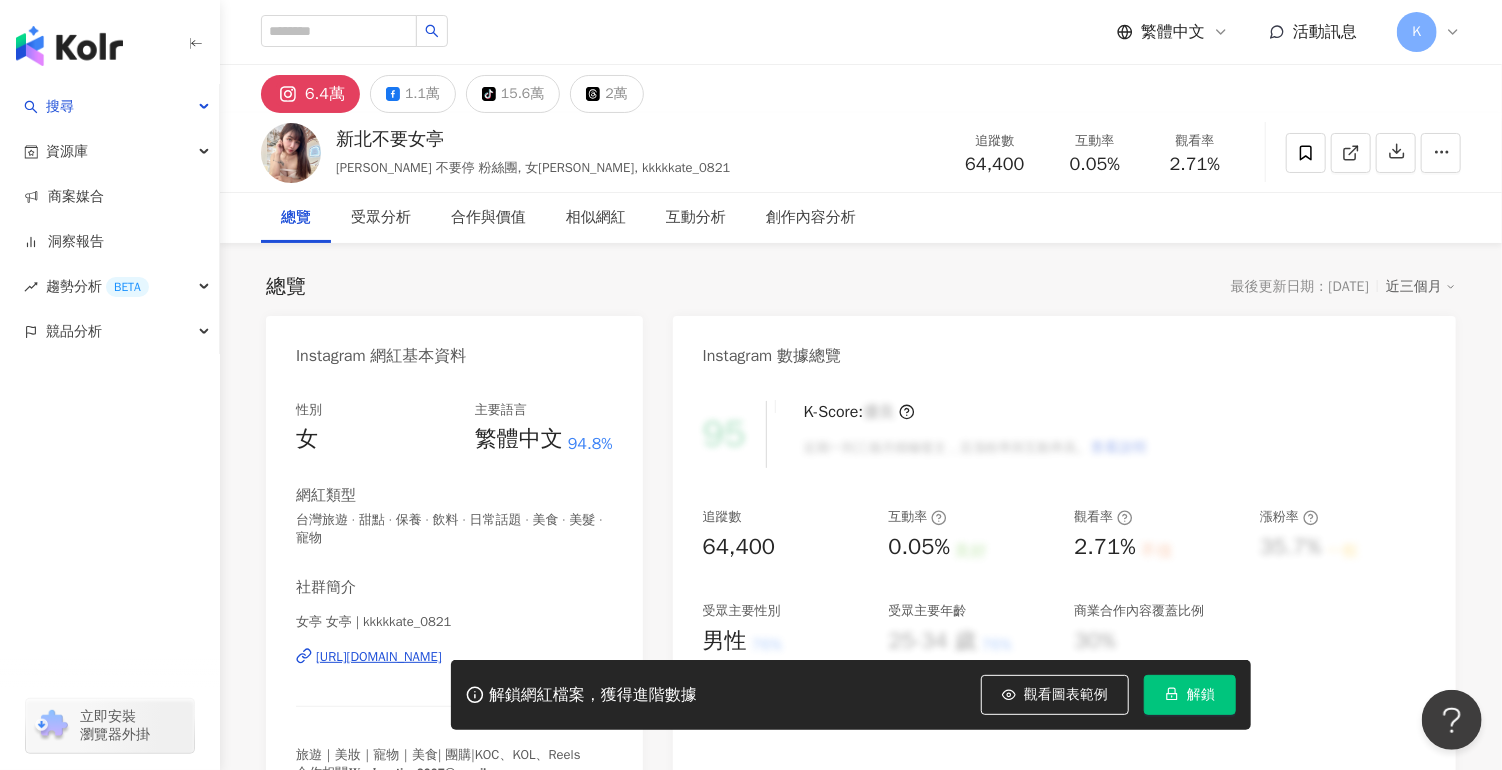 click on "總覽 最後更新日期：[DATE] 近三個月 Instagram 網紅基本資料 性別   女 主要語言   繁體中文 94.8% 網紅類型 台灣旅遊 · 甜點 · 保養 · 飲料 · 日常話題 · 美食 · 美髮 · 寵物 社群簡介 女亭 女亭 | kkkkkate_0821 [URL][DOMAIN_NAME] 旅遊｜美妝｜寵物｜美食| 團購|KOC、KOL、Reels
合作相關𝑾𝒐𝒓𝒌 ：𝘁𝗶𝗻𝗴𝟮𝟵𝟵𝟳@𝗴𝗺𝗮𝗶𝗹.𝗰𝗼𝗺
歡迎私訊小盒子💌
Youtube [PERSON_NAME]不要停 吃貨 美妝 旅遊頻道
Googel第七級嚮導
#[PERSON_NAME]不要停
#md #kol #youtube #tiktok
#部落客
#開團 看更多 Instagram 數據總覽 95 K-Score :   優良 近期一到三個月積極發文，且漲粉率與互動率高。 查看說明 追蹤數   64,400 互動率   0.05% 良好 觀看率   2.71% 不佳 漲粉率   35.7% 一般 受眾主要性別   男性 76% 受眾主要年齡   25-34 歲 76% 商業合作內容覆蓋比例   30% AI Instagram 成效等級三大指標 互動率 0.05%" at bounding box center (861, 3525) 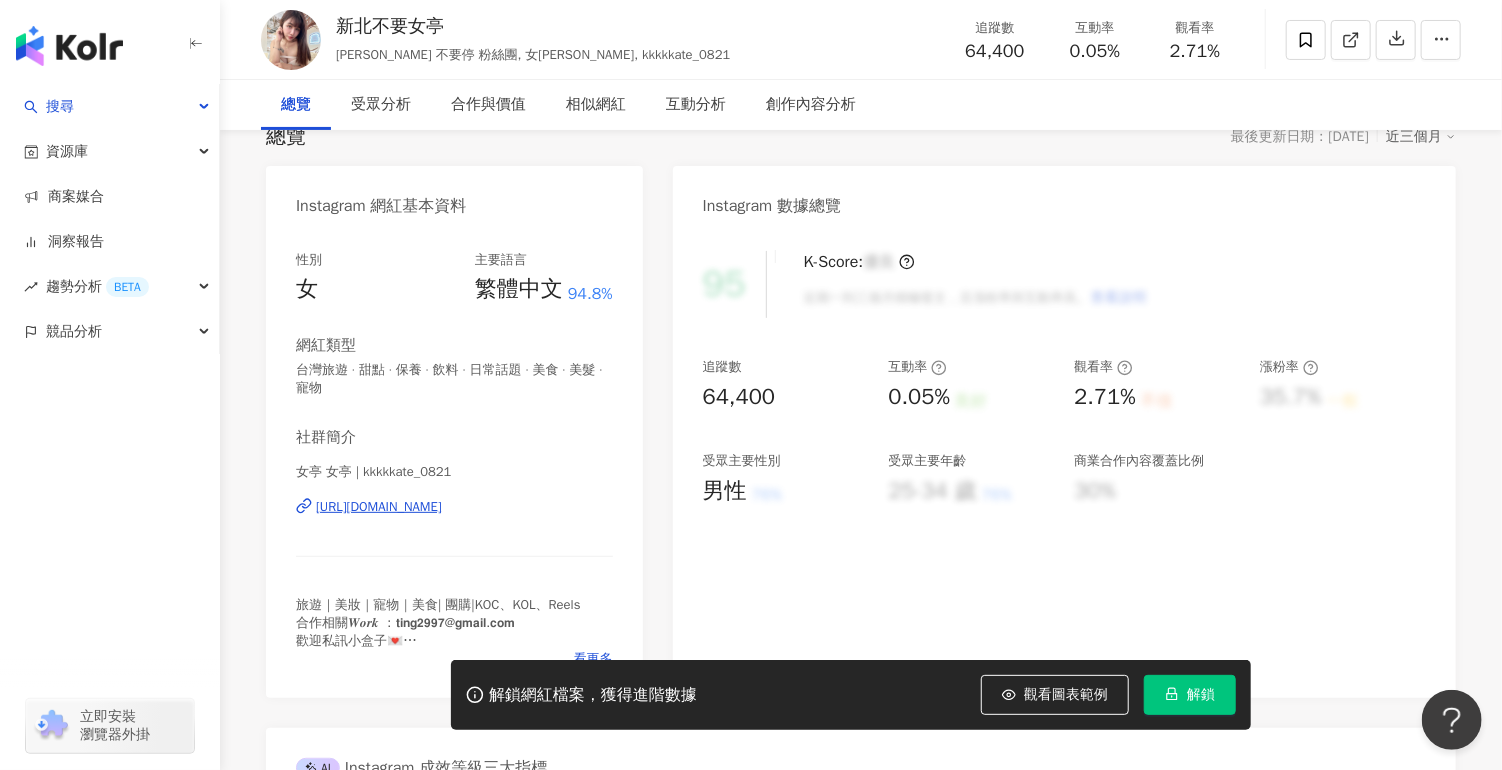 scroll, scrollTop: 0, scrollLeft: 0, axis: both 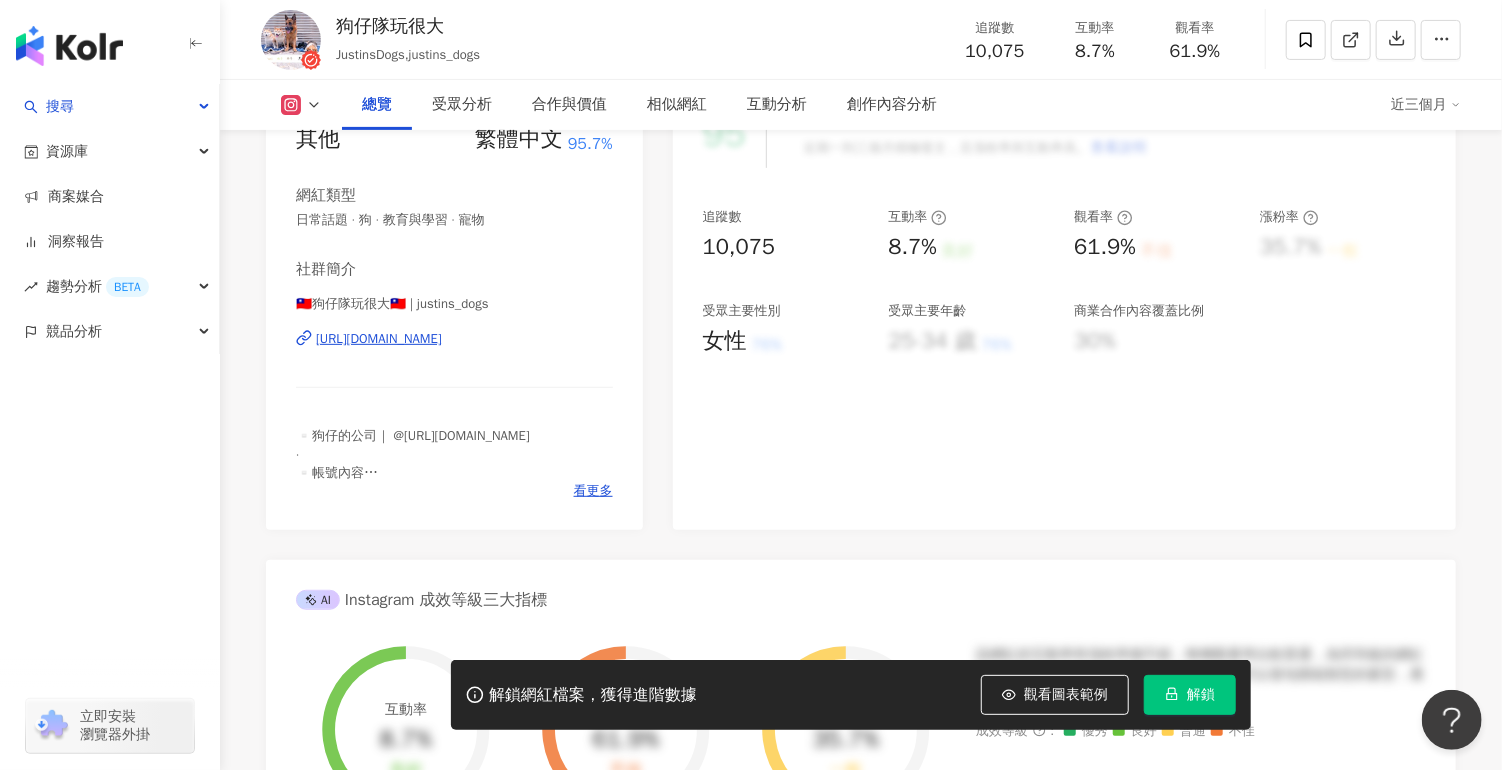 click on "https://www.instagram.com/justins_dogs/" at bounding box center (379, 339) 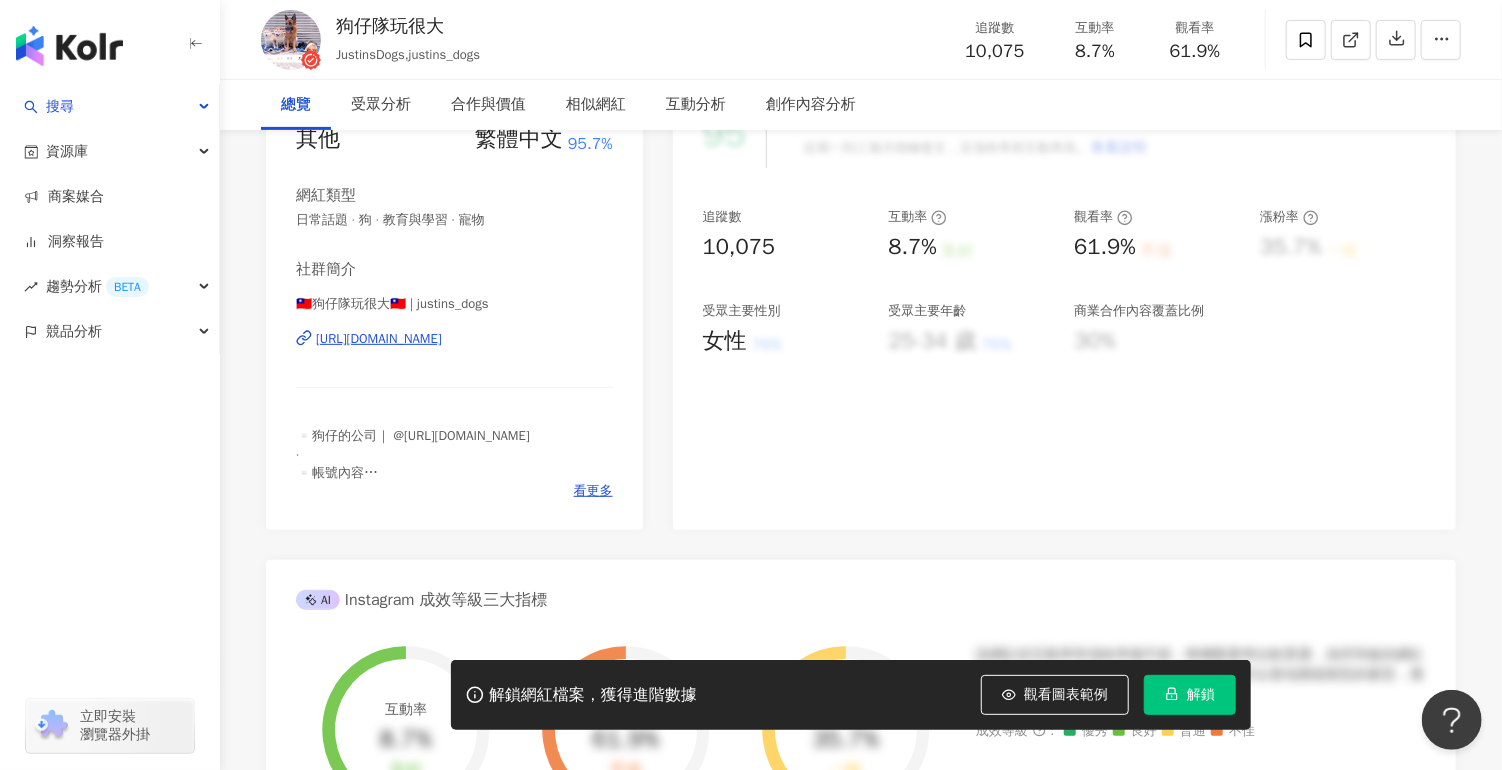 scroll, scrollTop: 0, scrollLeft: 0, axis: both 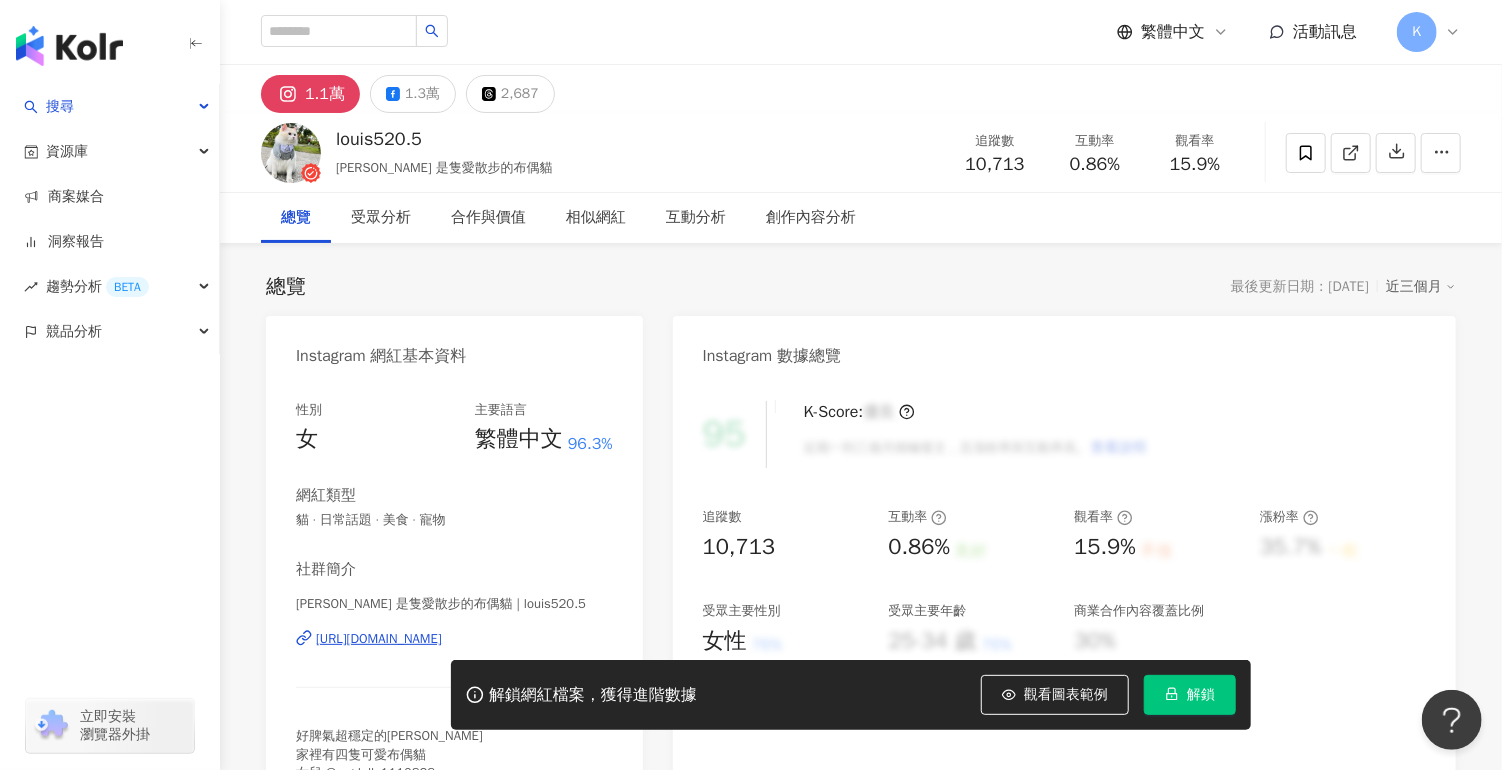 click on "Instagram 網紅基本資料 性別   女 主要語言   繁體中文 96.3% 網紅類型 貓 · 日常話題 · 美食 · 寵物 社群簡介 Louis 是隻愛散步的布偶貓 | louis520.5 https://www.instagram.com/louis520.5/ 好脾氣超穩定的Louis
家裡有四隻可愛布偶貓
女兒 @ragdoll_1110828
🎬業配合作洽詢：Summer0976527923@gmail.com 看更多" at bounding box center (454, 573) 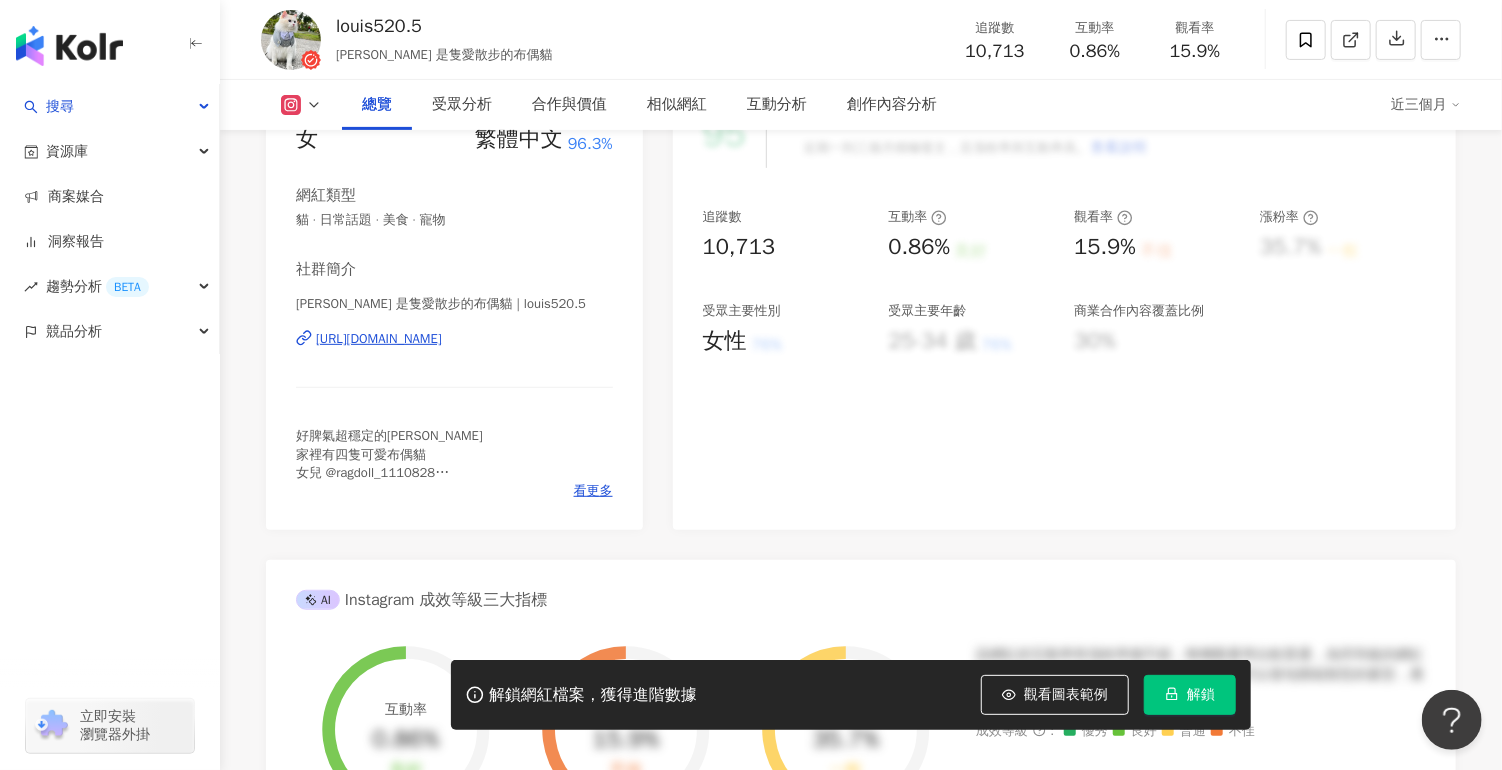 click on "https://www.instagram.com/louis520.5/" at bounding box center [379, 339] 